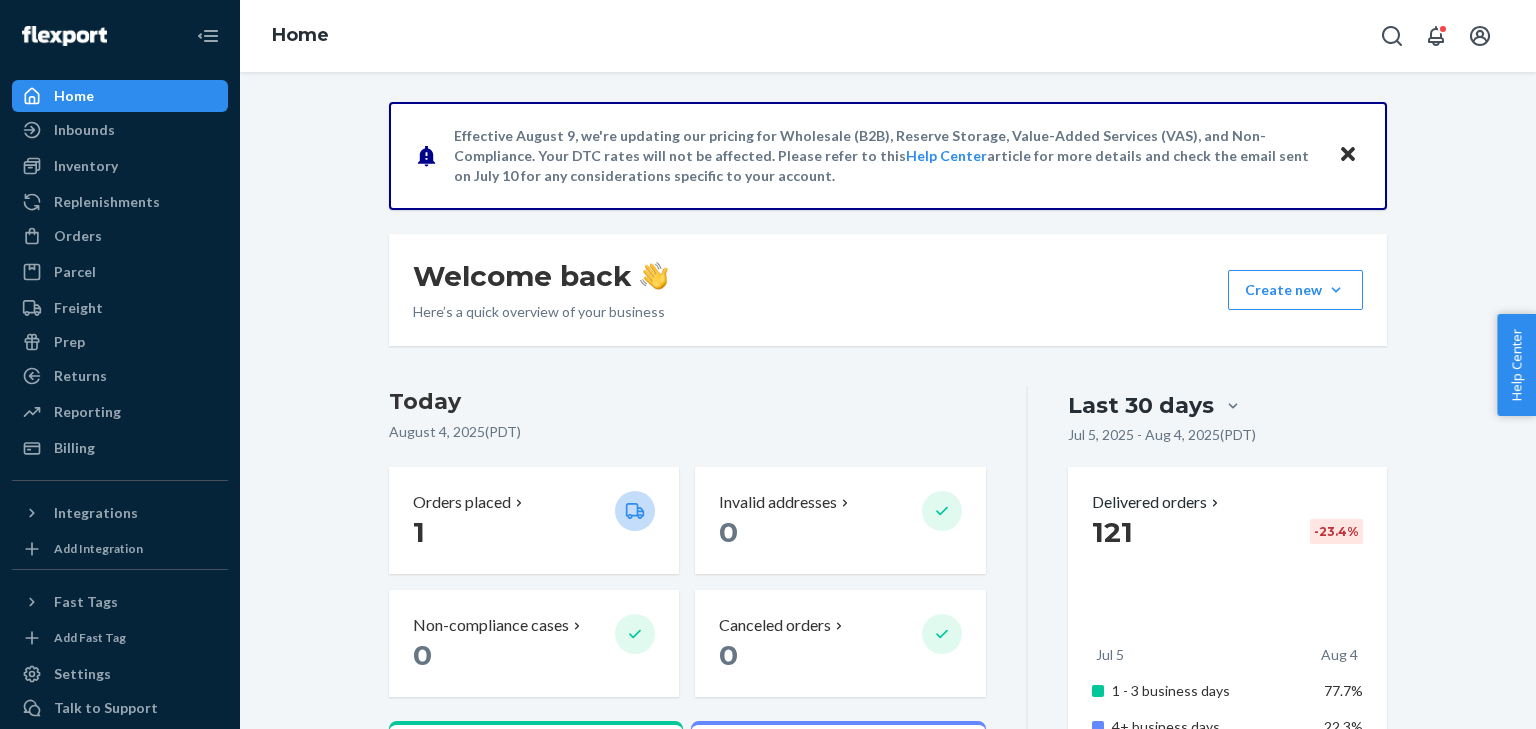scroll, scrollTop: 0, scrollLeft: 0, axis: both 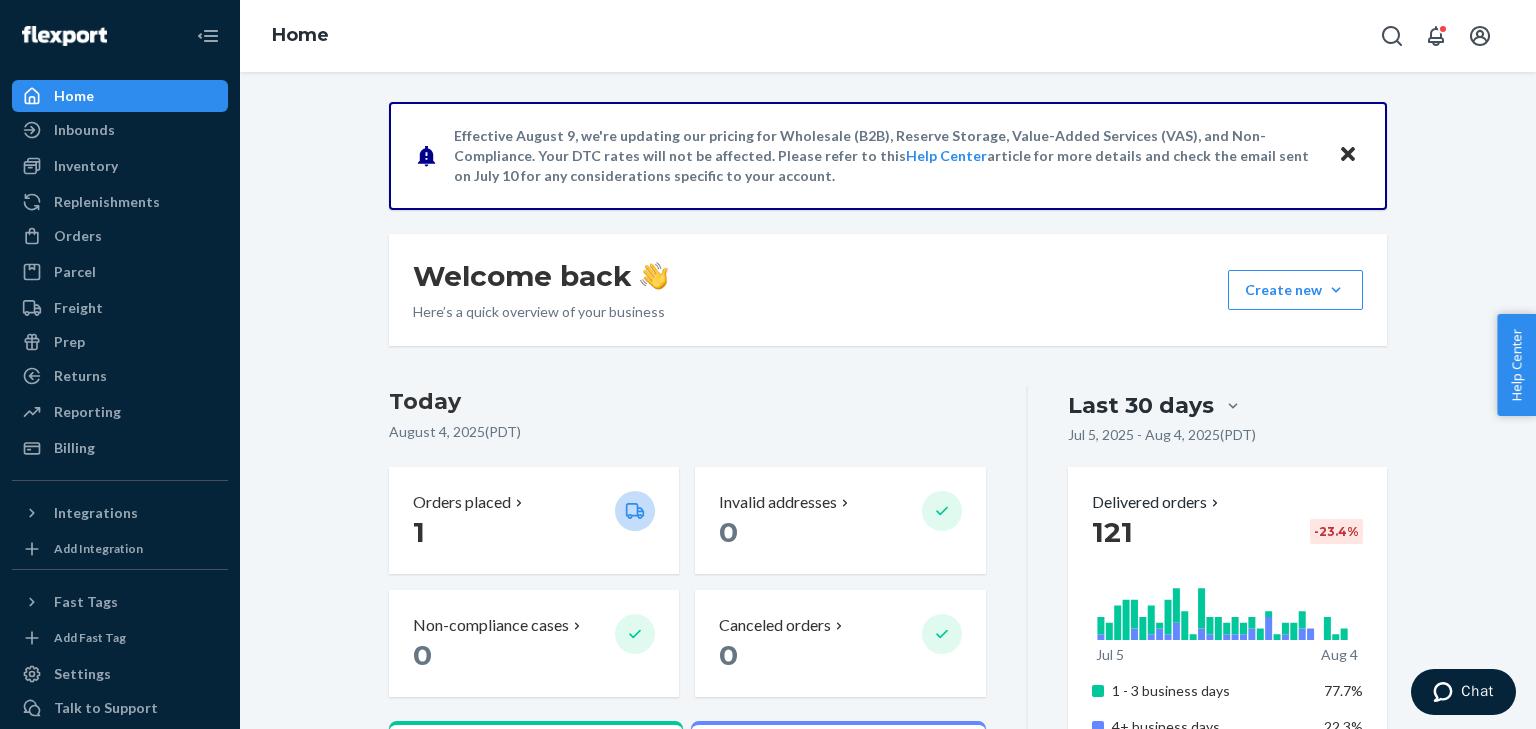 click on "Inventory" at bounding box center (86, 166) 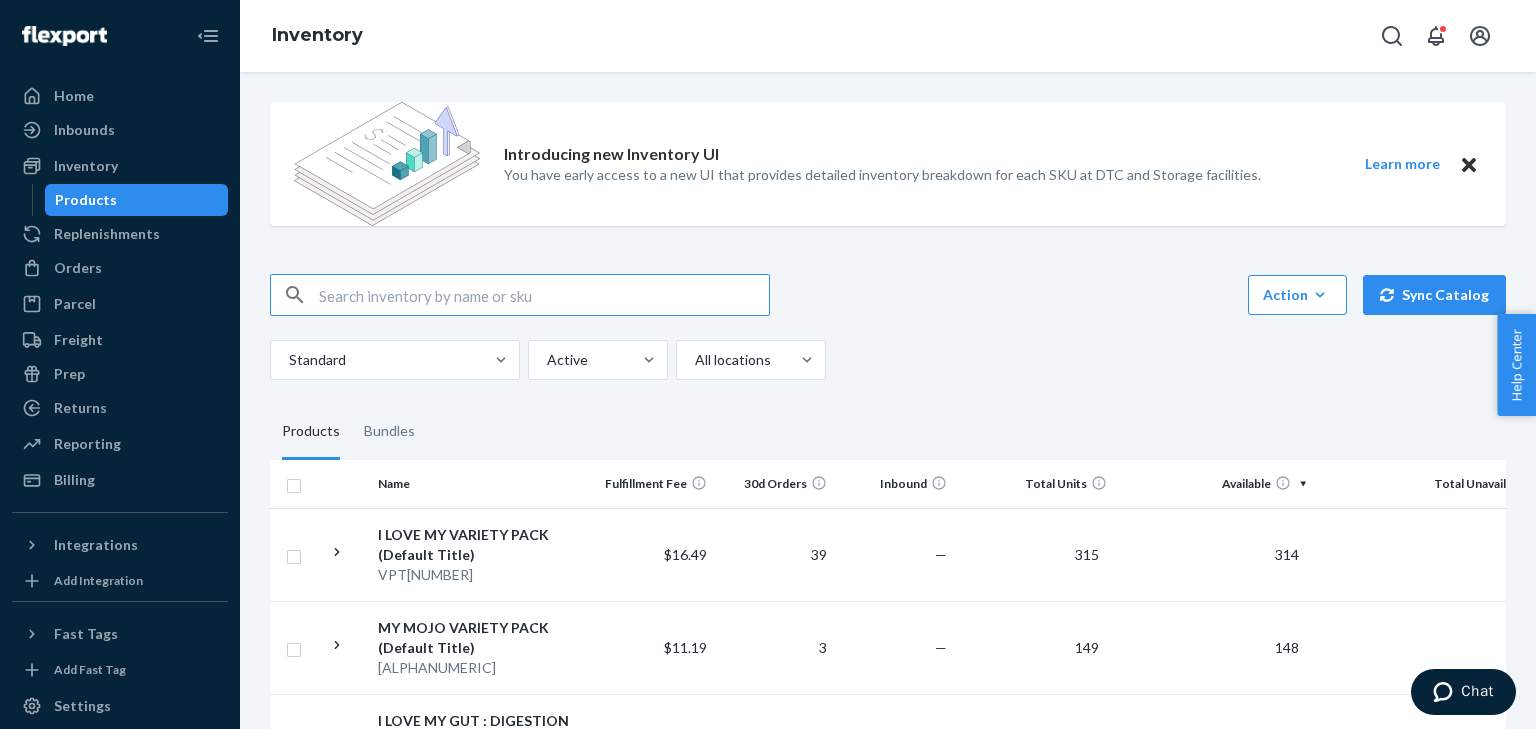 scroll, scrollTop: 180, scrollLeft: 0, axis: vertical 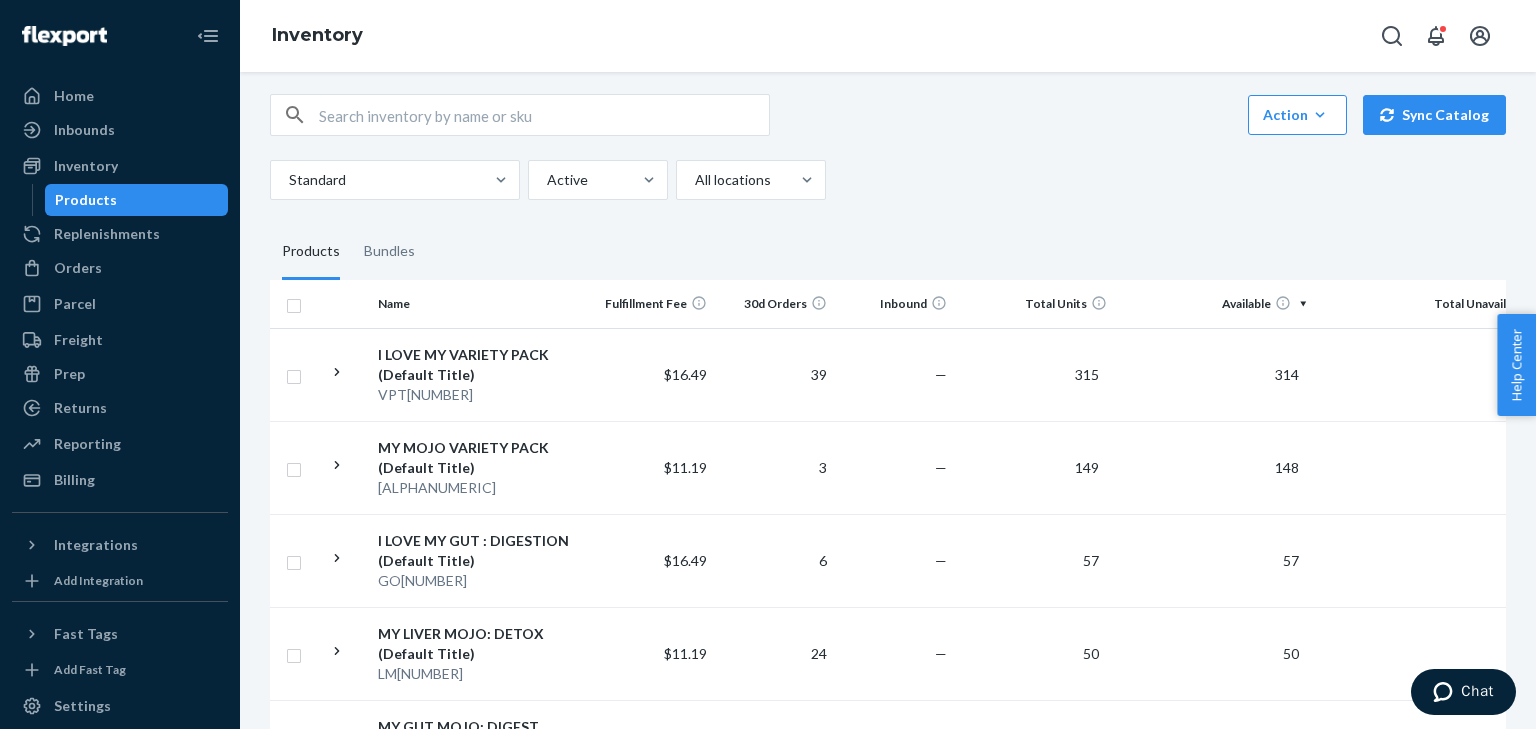 click on "Total Units" at bounding box center [1035, 304] 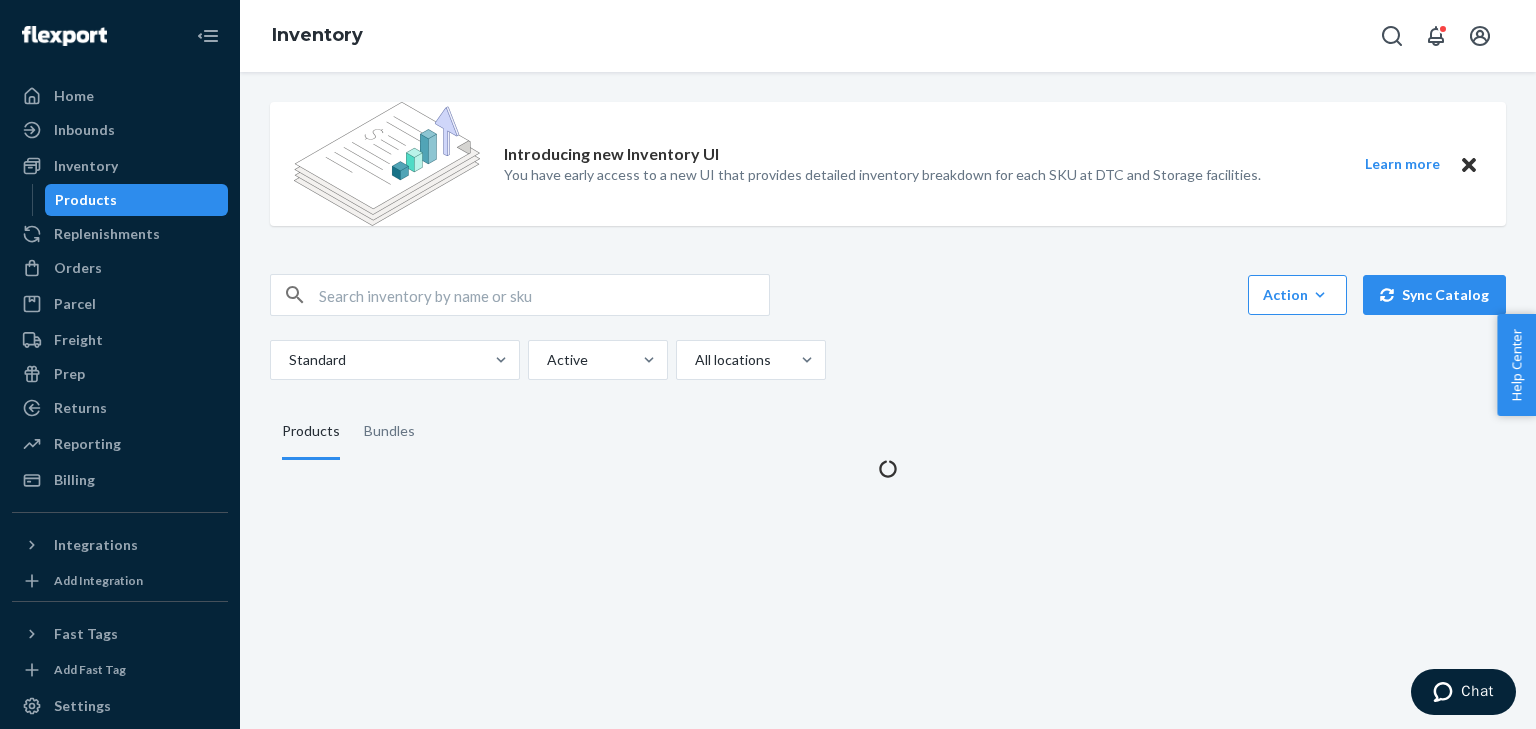 scroll, scrollTop: 0, scrollLeft: 0, axis: both 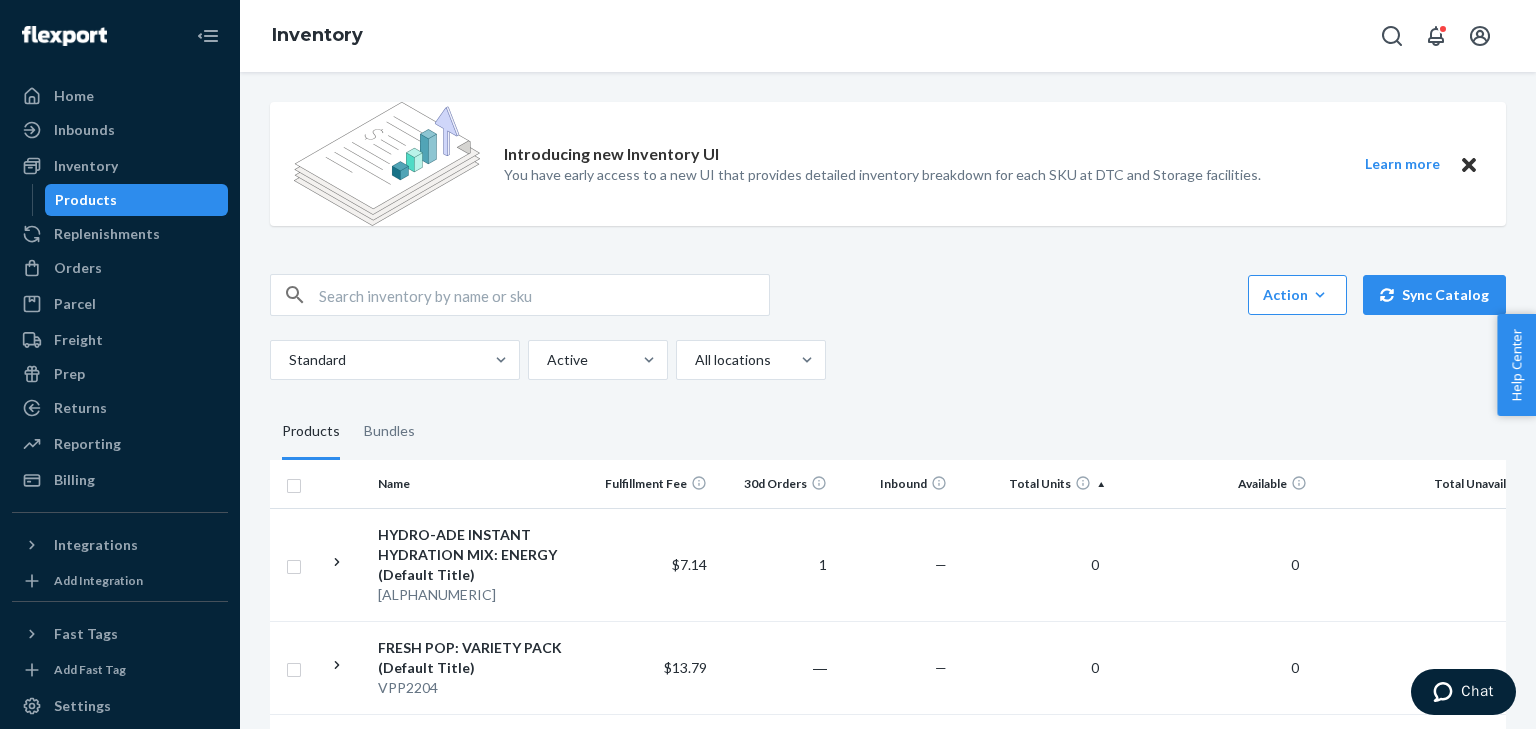 click on "Total Units" at bounding box center (1035, 484) 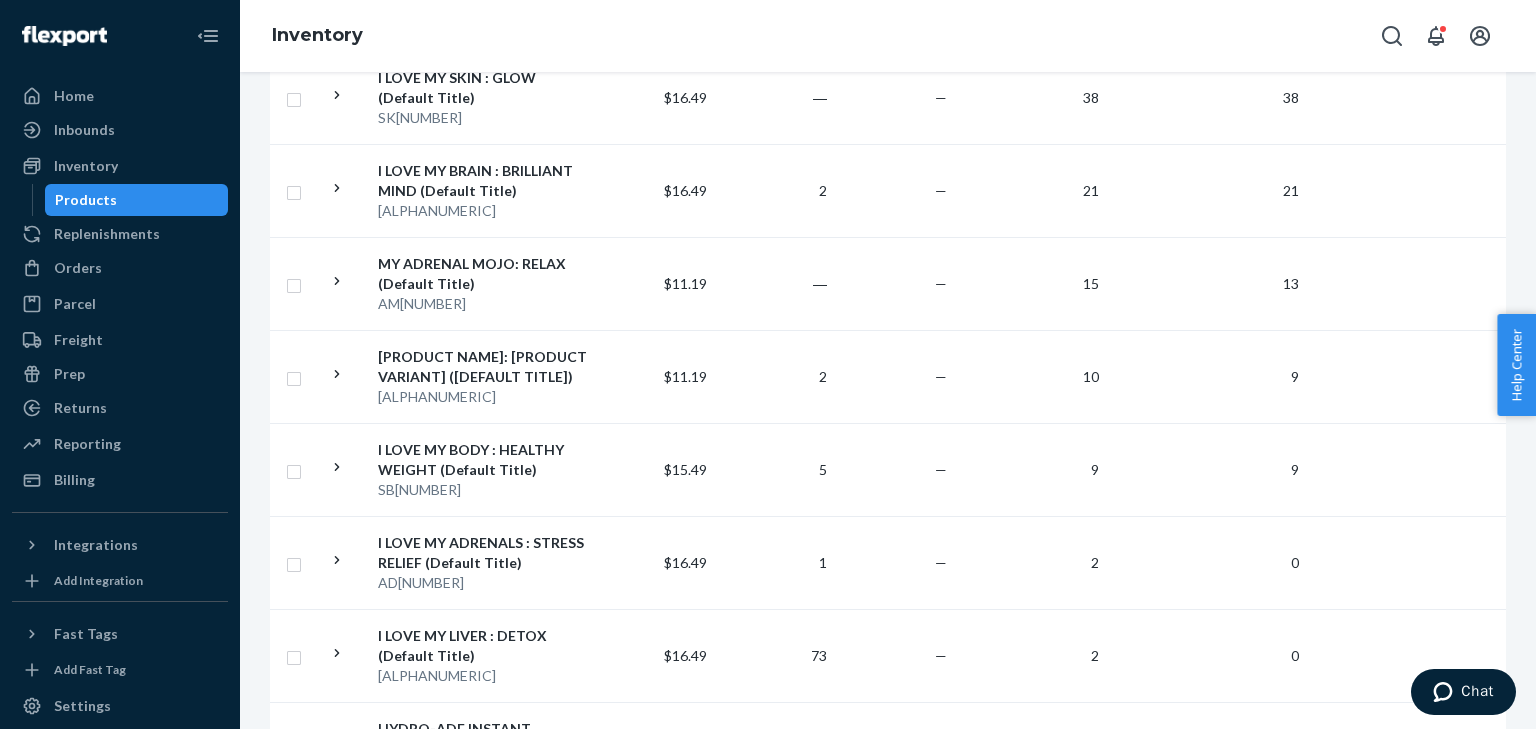 scroll, scrollTop: 943, scrollLeft: 0, axis: vertical 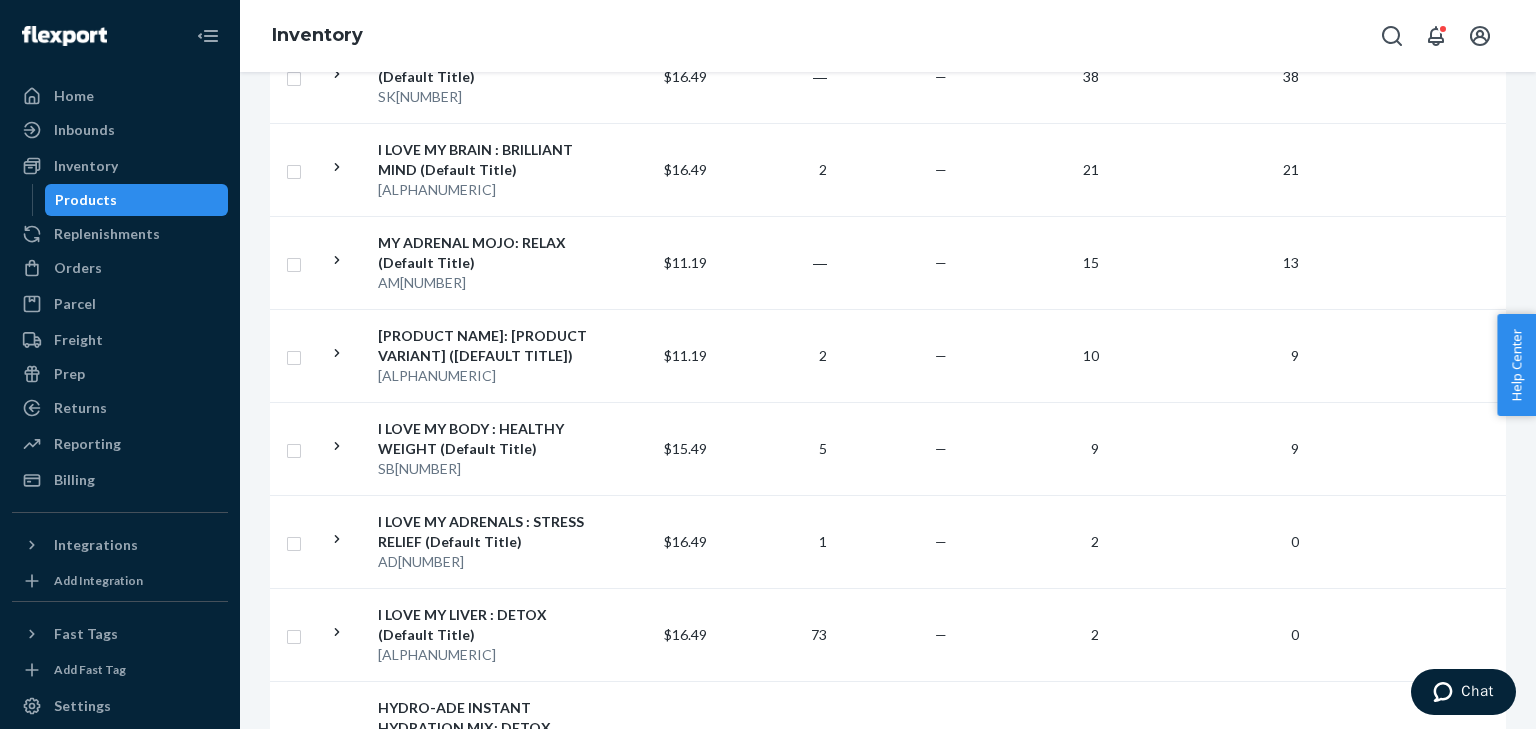 click on "I LOVE MY BODY : HEALTHY WEIGHT (Default Title)" at bounding box center [482, 439] 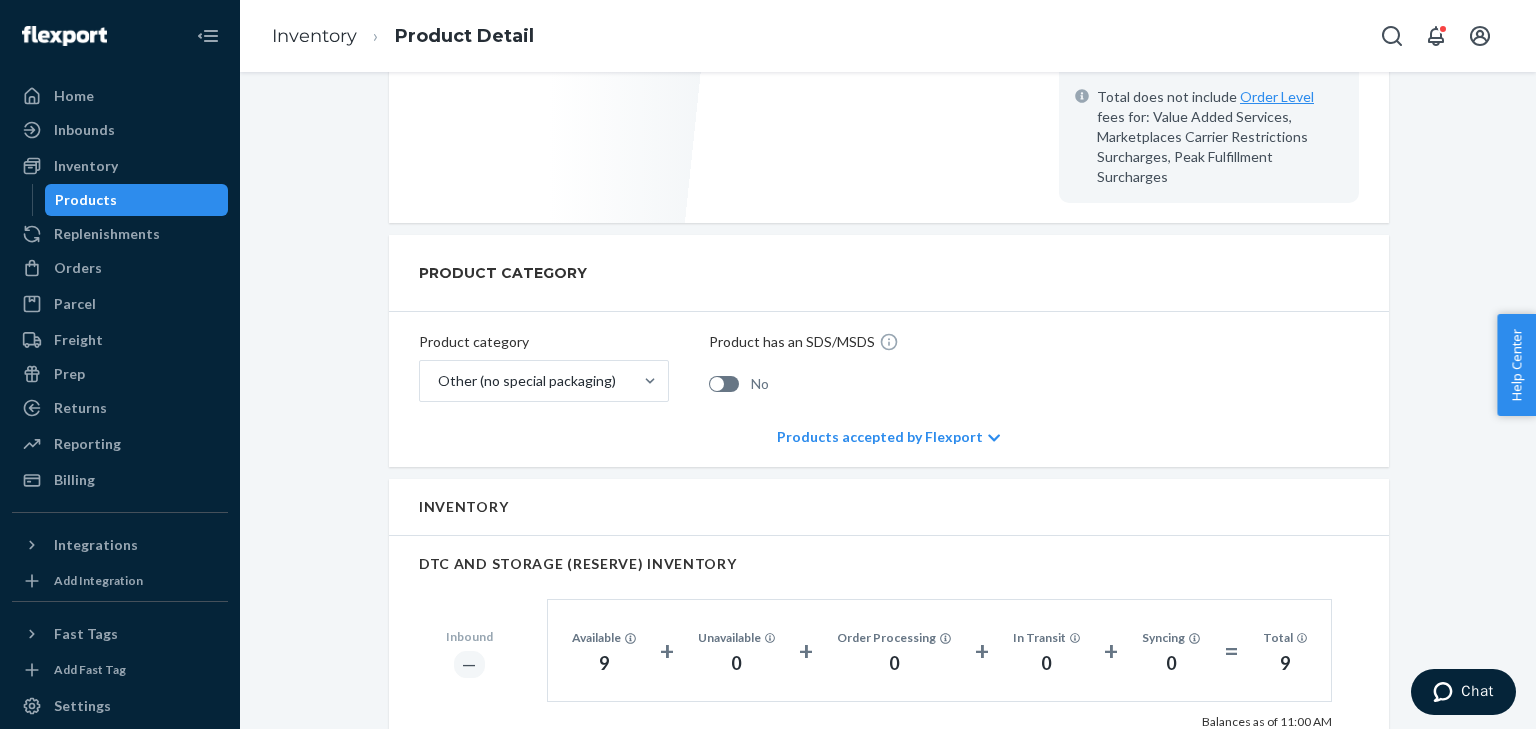 scroll, scrollTop: 761, scrollLeft: 0, axis: vertical 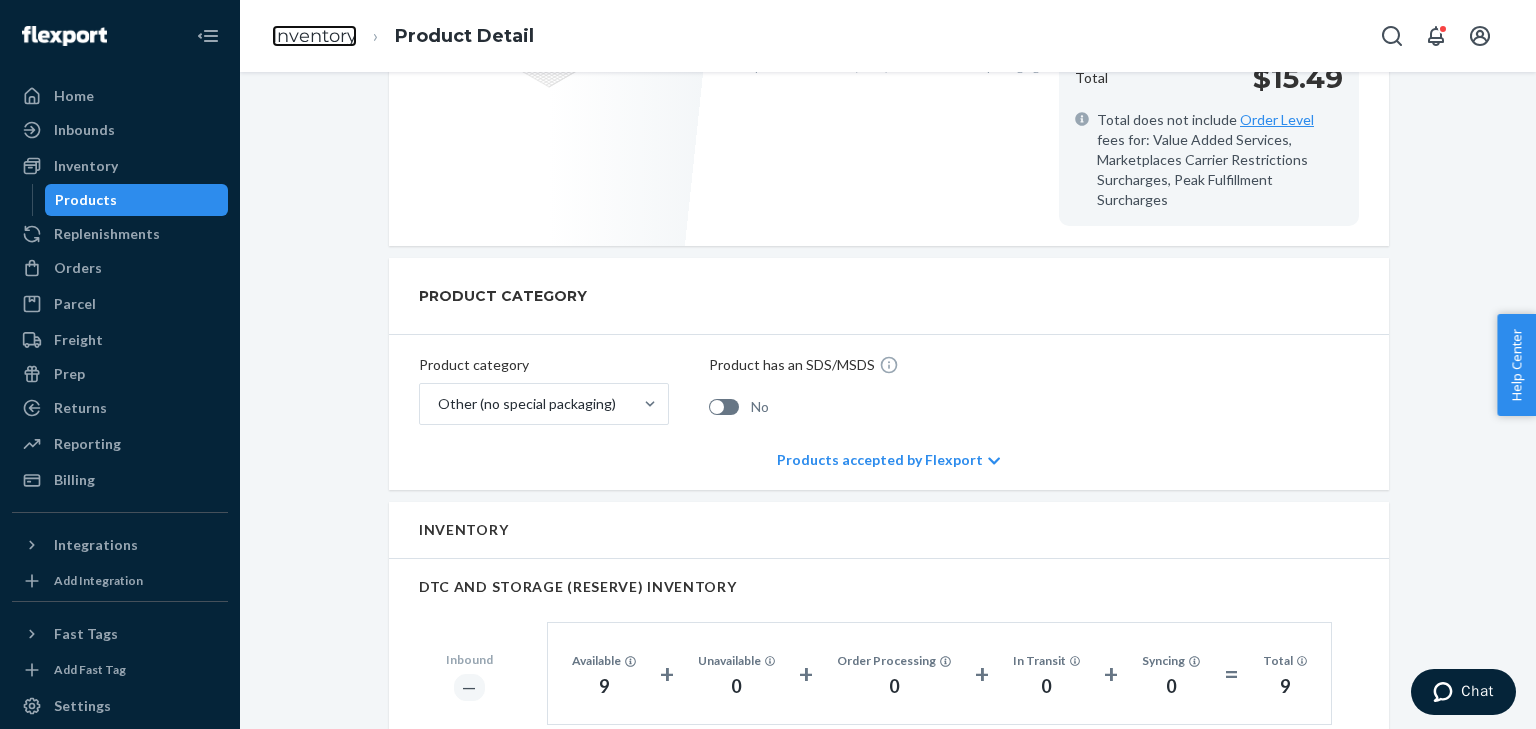 click on "Inventory" at bounding box center [314, 36] 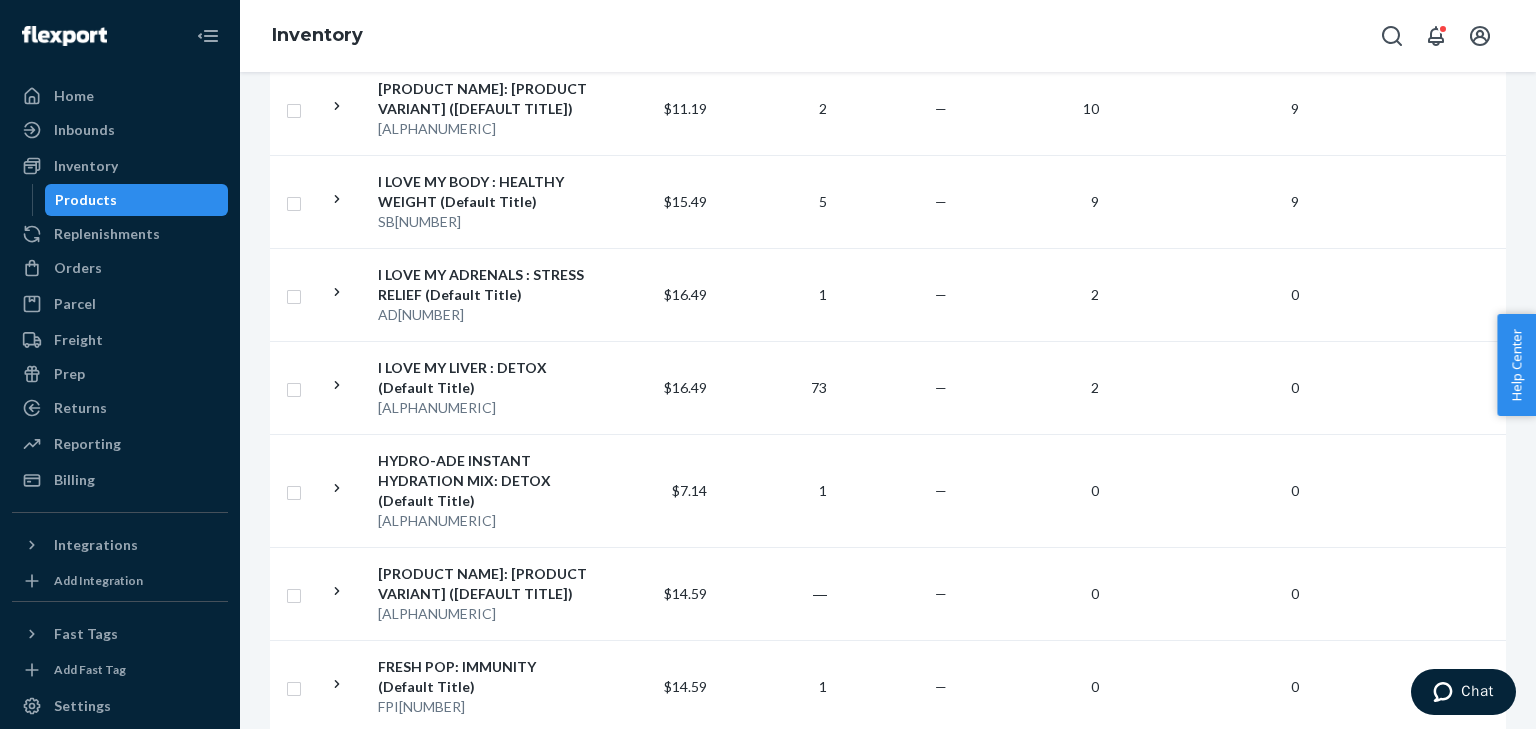 scroll, scrollTop: 1190, scrollLeft: 0, axis: vertical 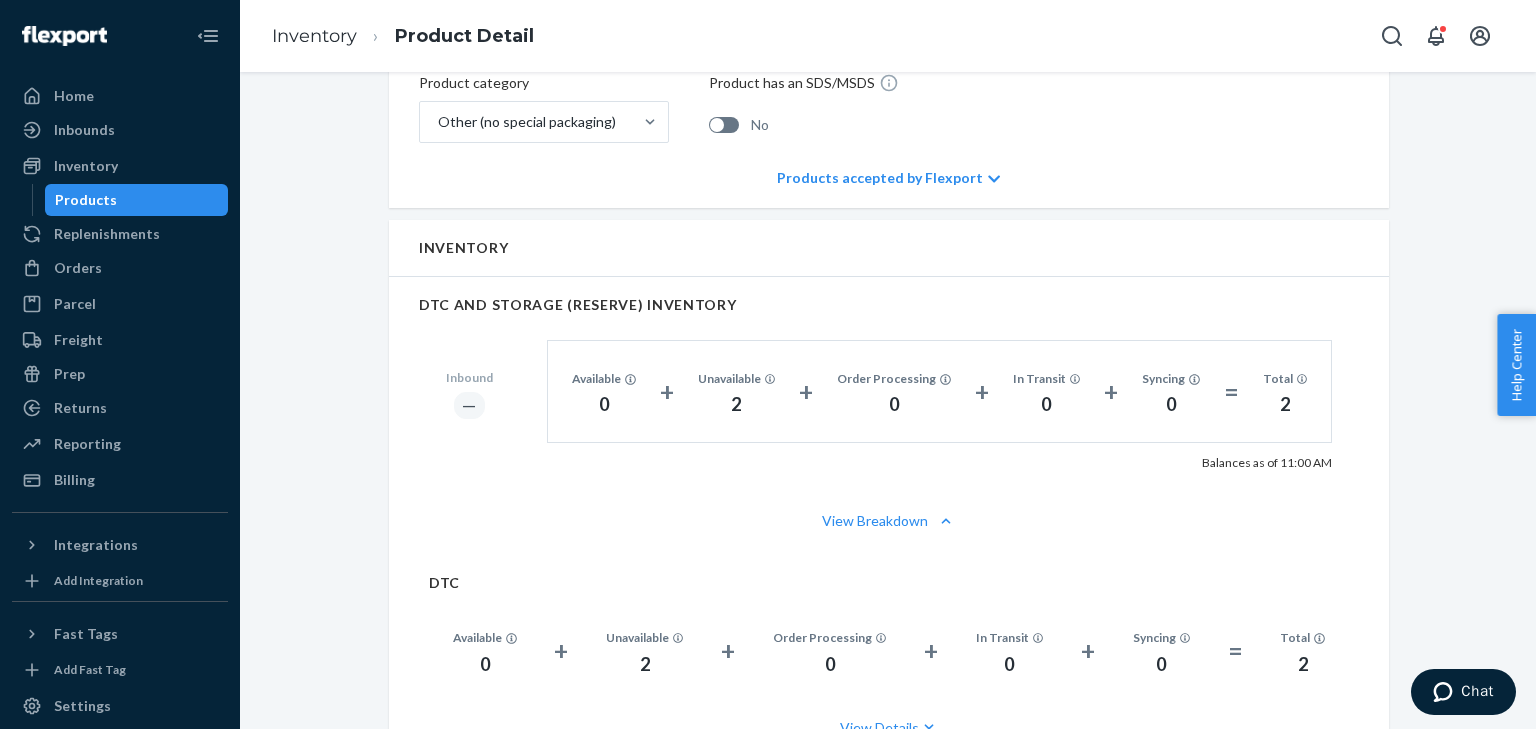 click on "Home" at bounding box center [74, 96] 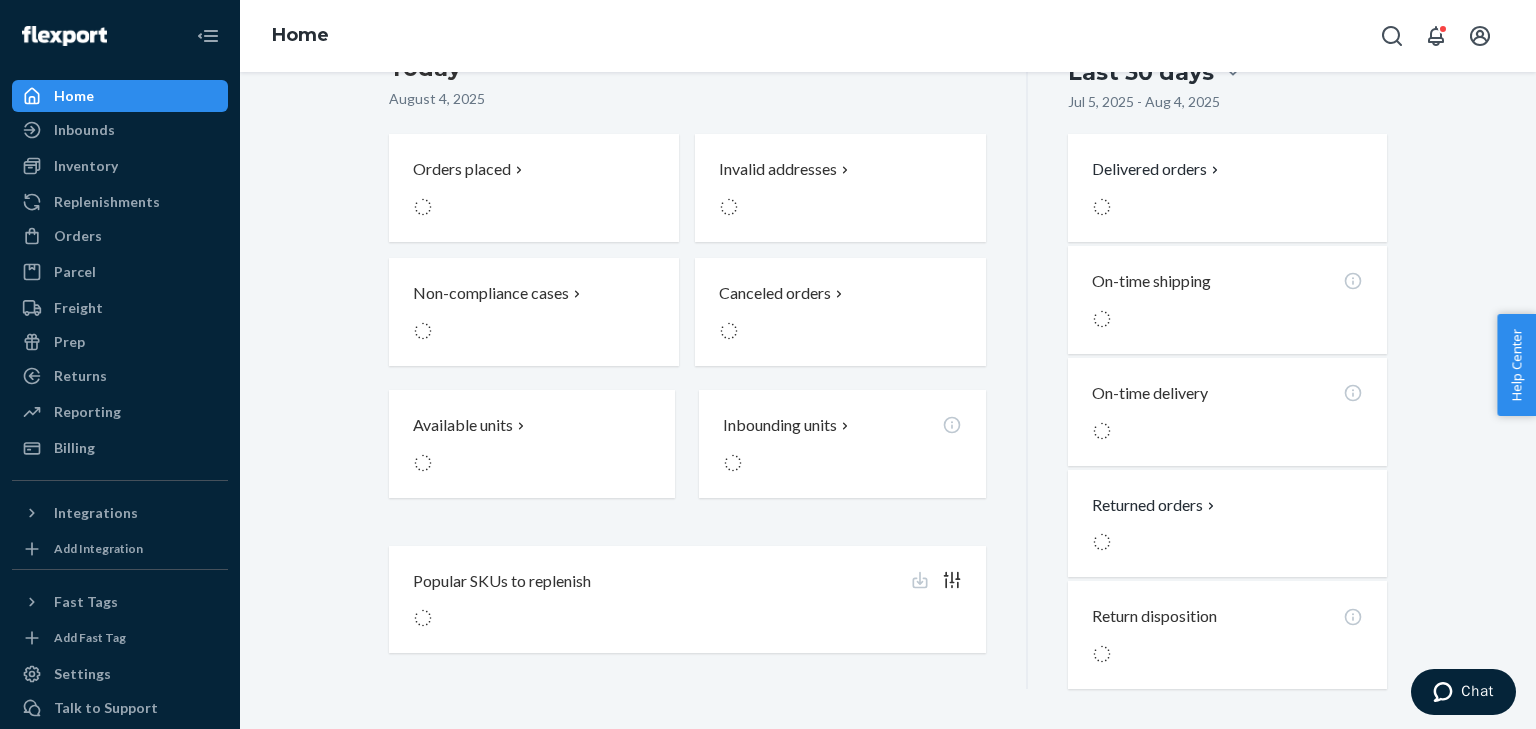 scroll, scrollTop: 0, scrollLeft: 0, axis: both 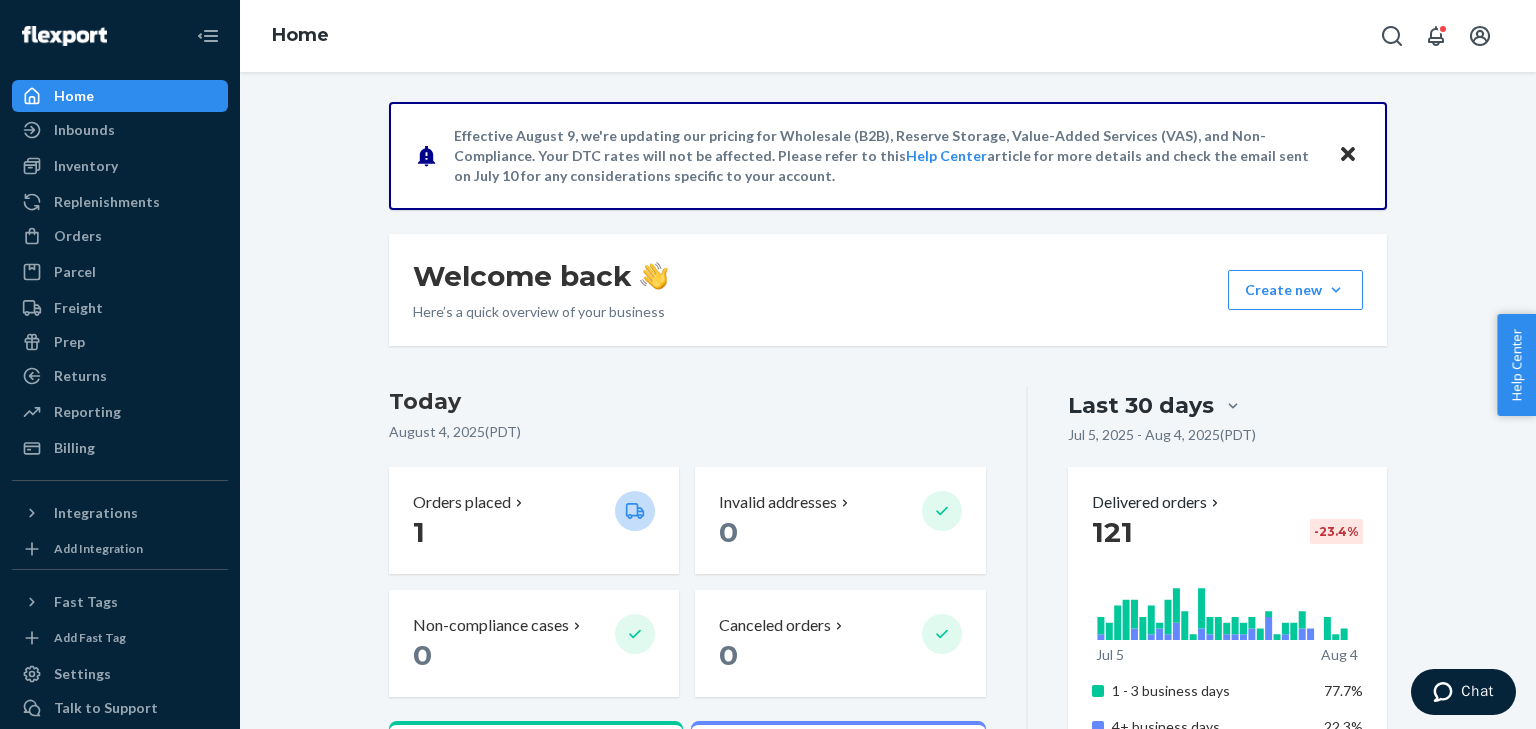 click on "Inbounds" at bounding box center [120, 130] 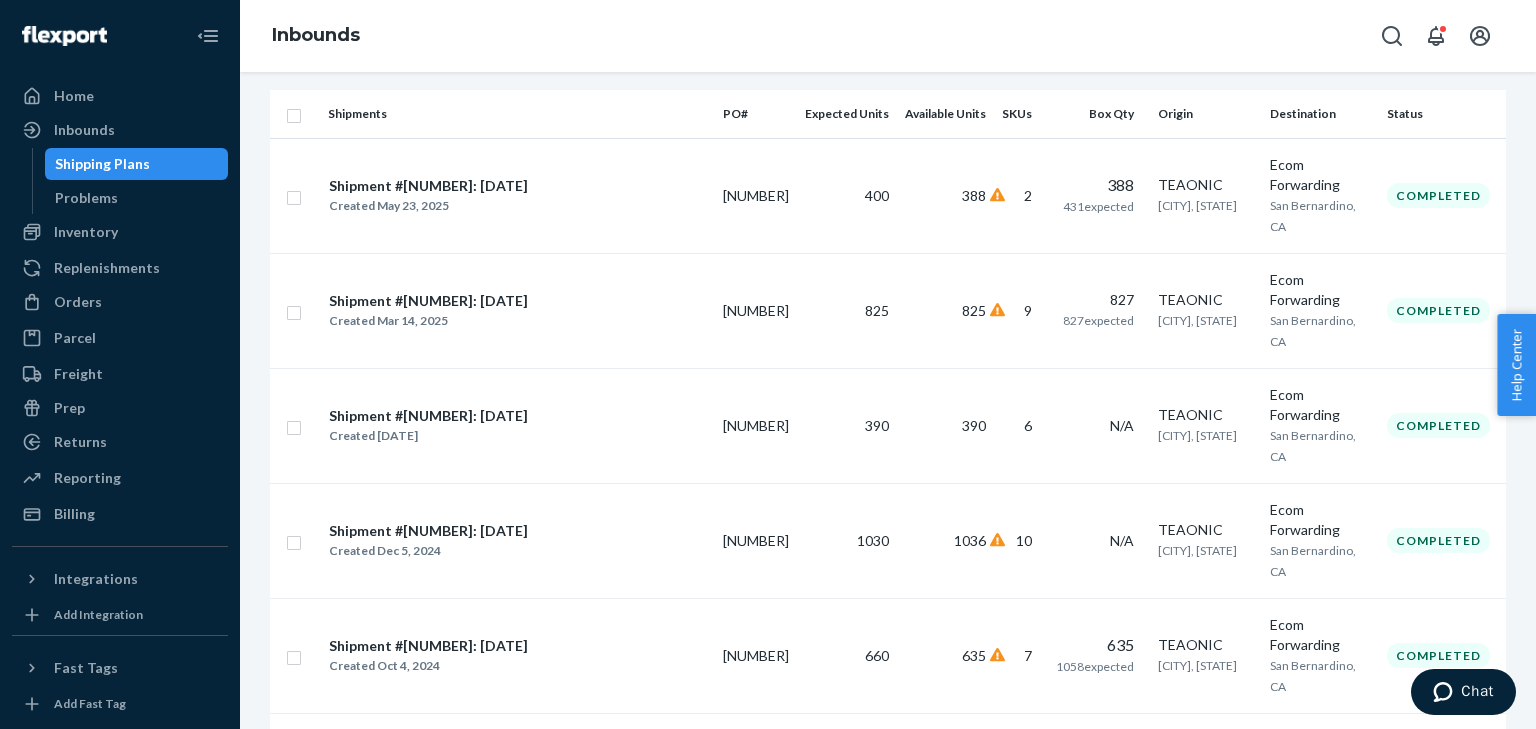 scroll, scrollTop: 0, scrollLeft: 0, axis: both 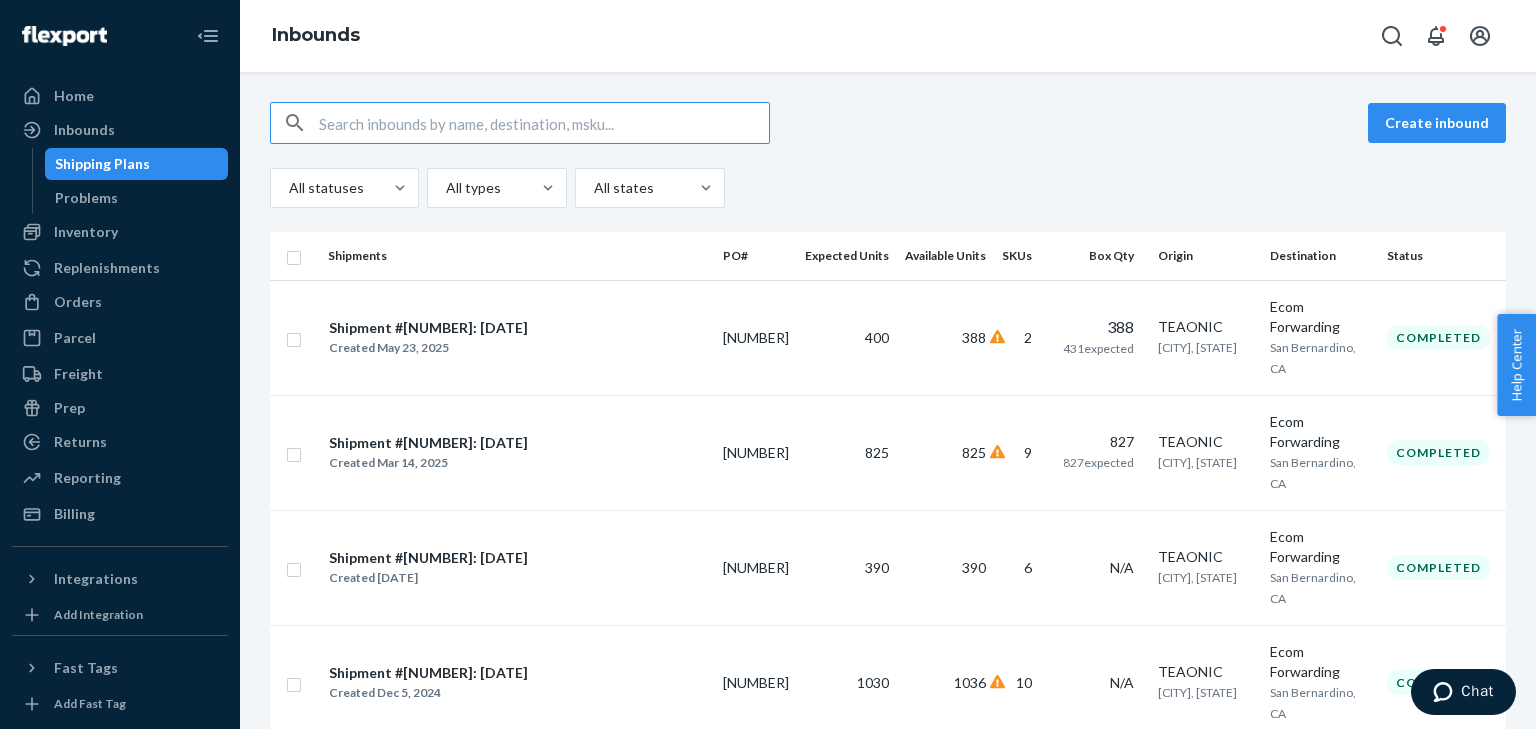 click on "Inventory" at bounding box center (86, 232) 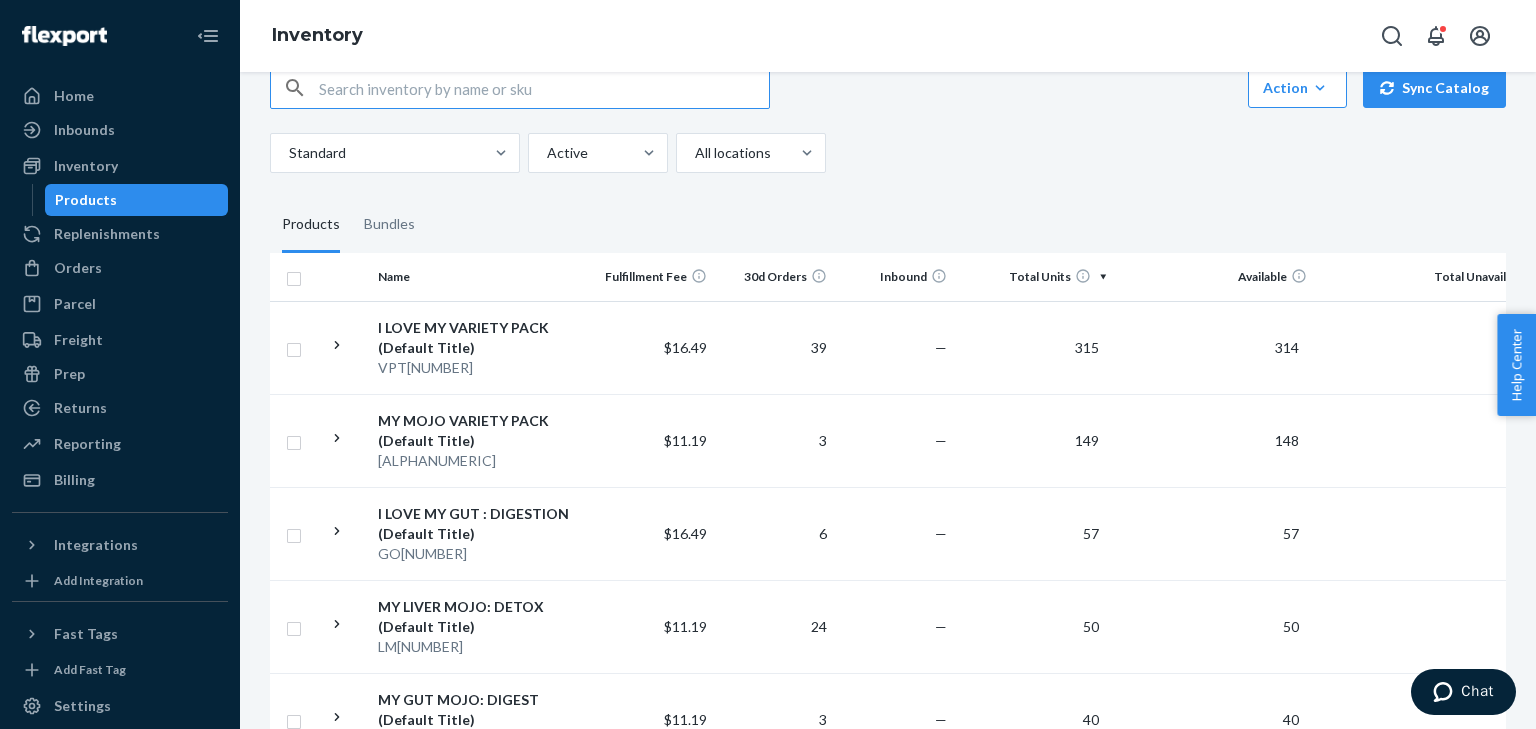 scroll, scrollTop: 207, scrollLeft: 0, axis: vertical 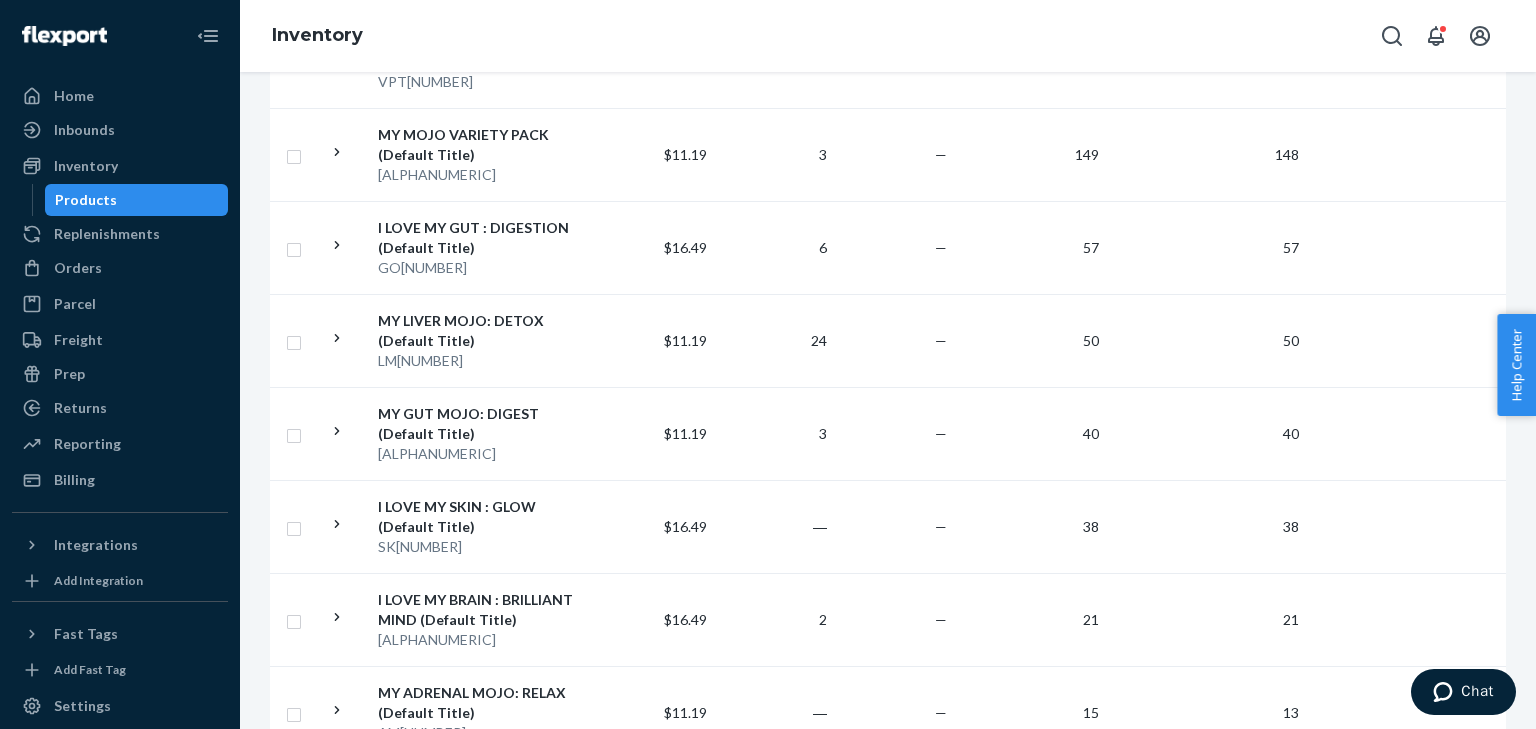 click on "I LOVE MY GUT : DIGESTION (Default Title)" at bounding box center [482, 238] 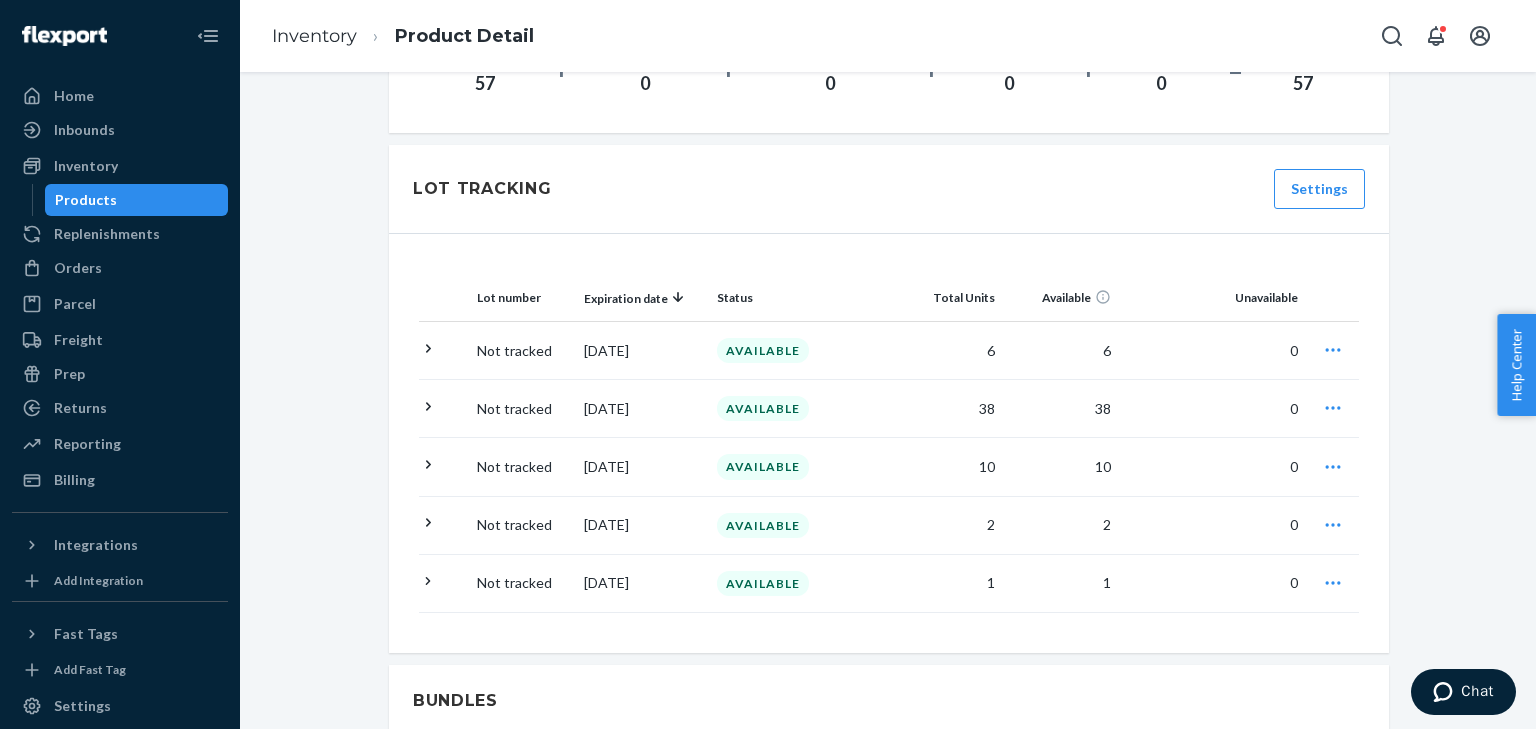 scroll, scrollTop: 1608, scrollLeft: 0, axis: vertical 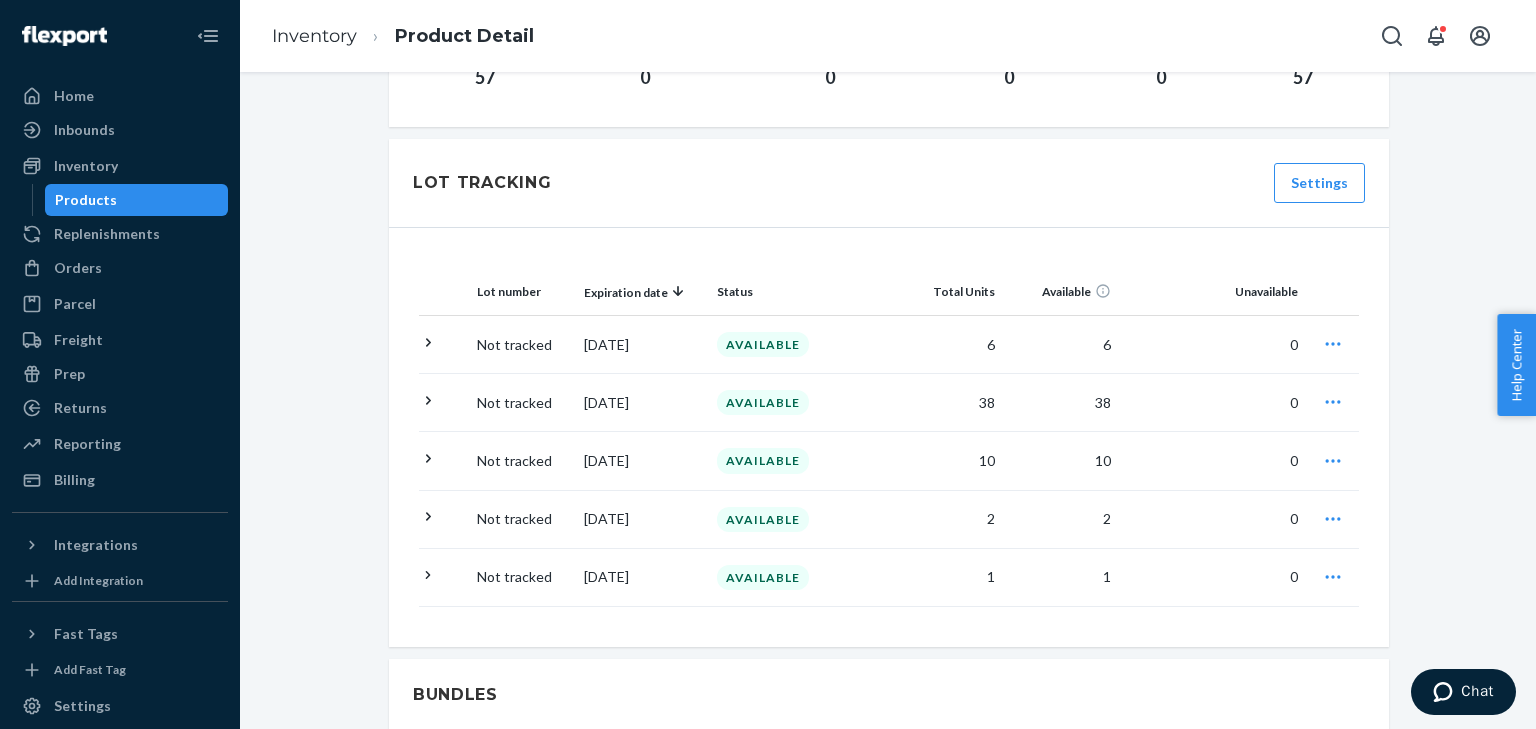 click 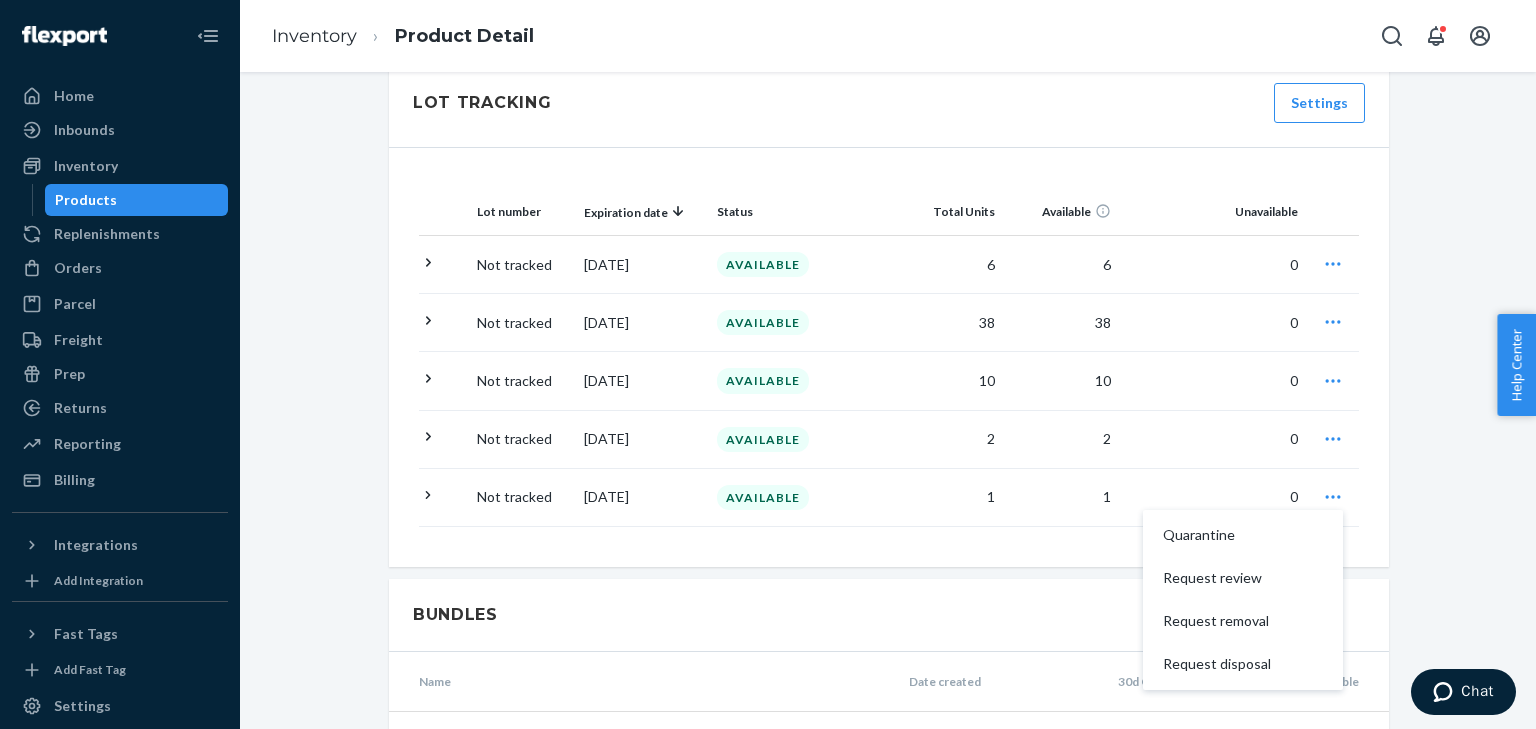 scroll, scrollTop: 1689, scrollLeft: 0, axis: vertical 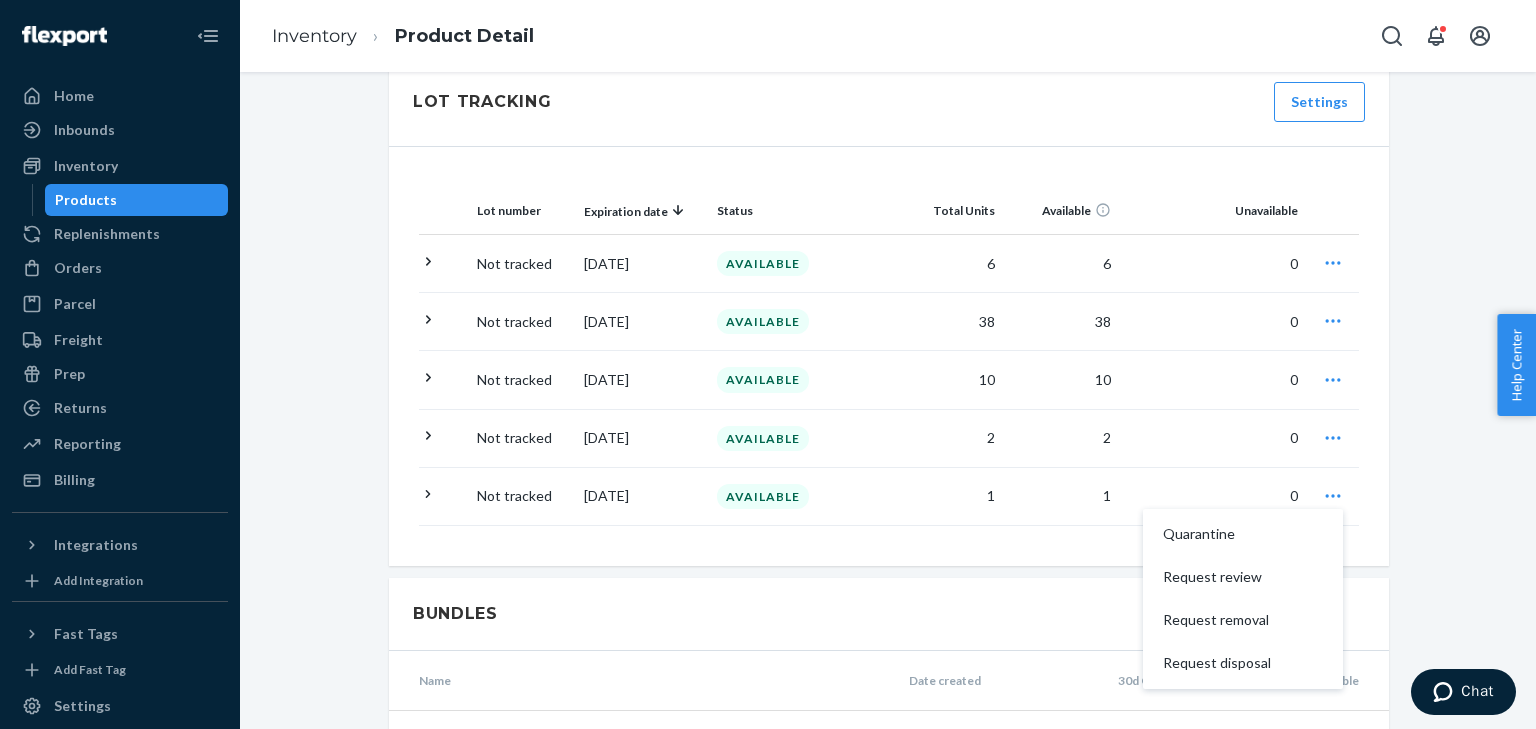click on "Request review" at bounding box center (1225, 577) 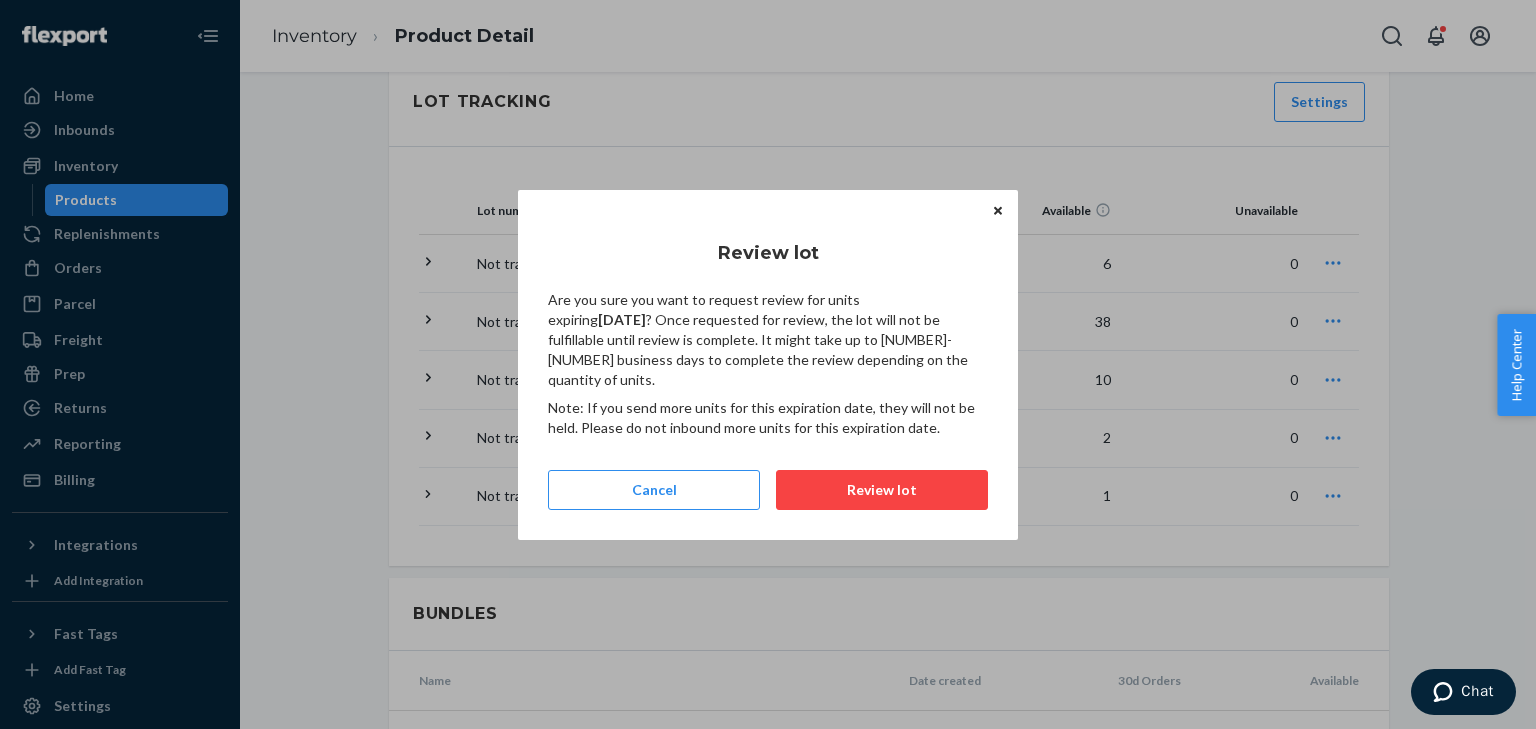 click 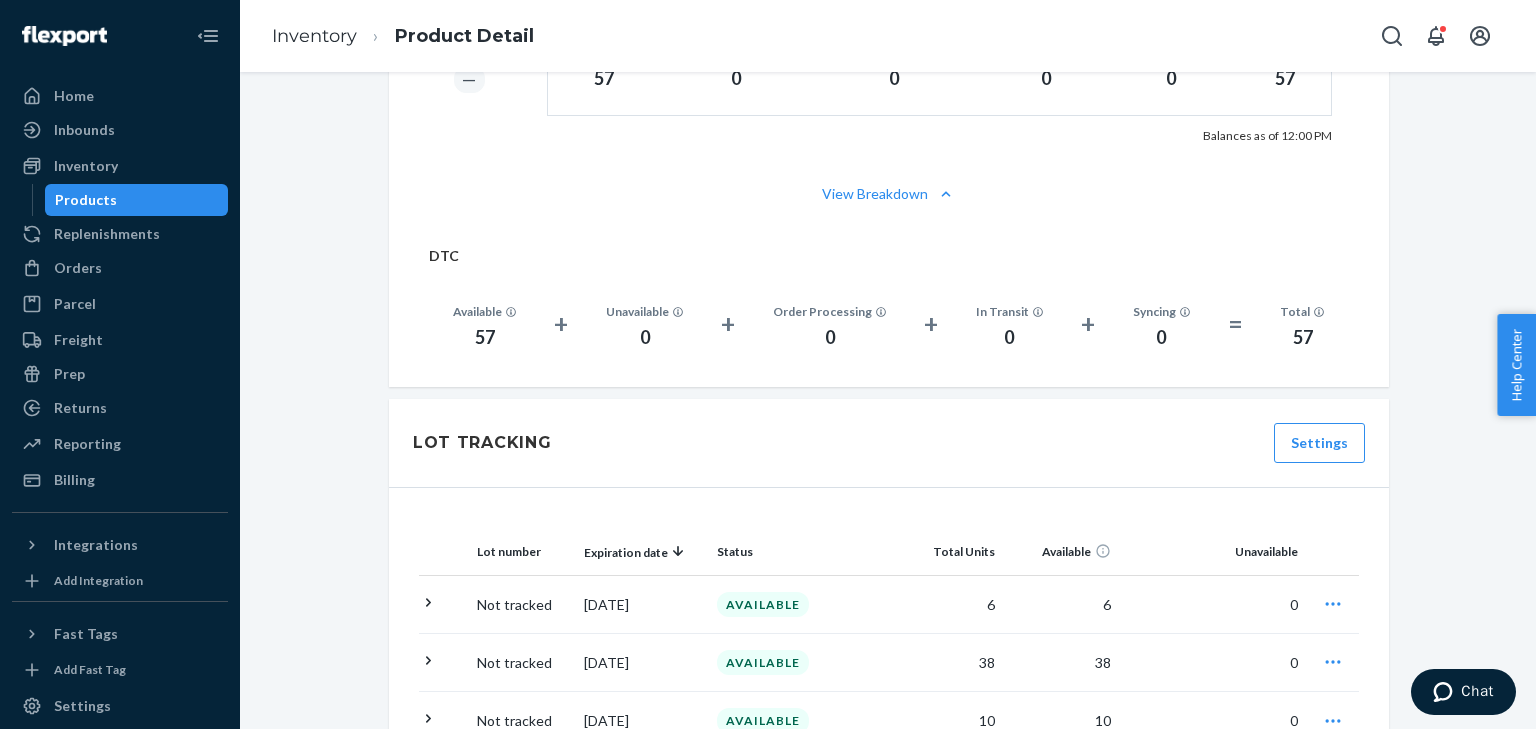 scroll, scrollTop: 1347, scrollLeft: 0, axis: vertical 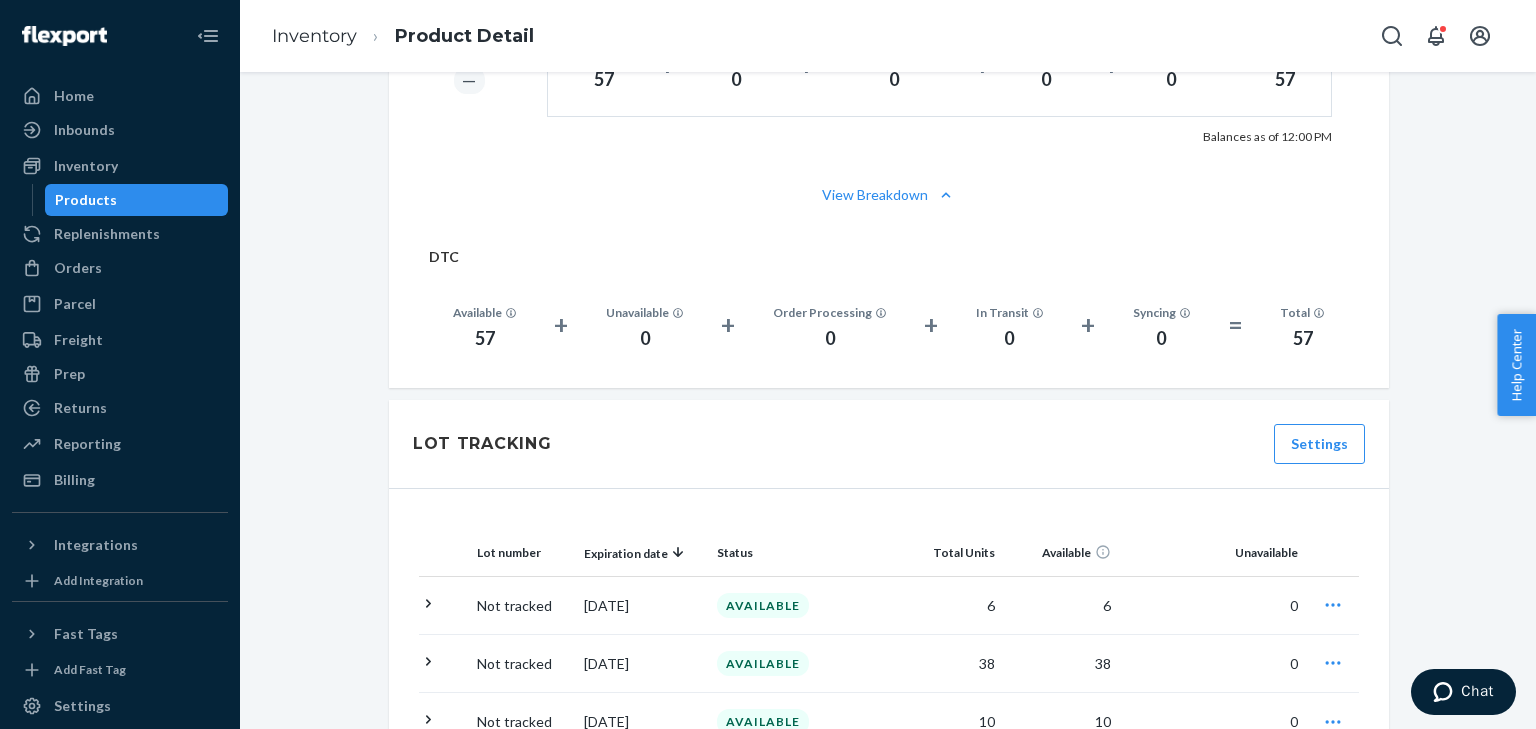 click on "Products" at bounding box center (86, 200) 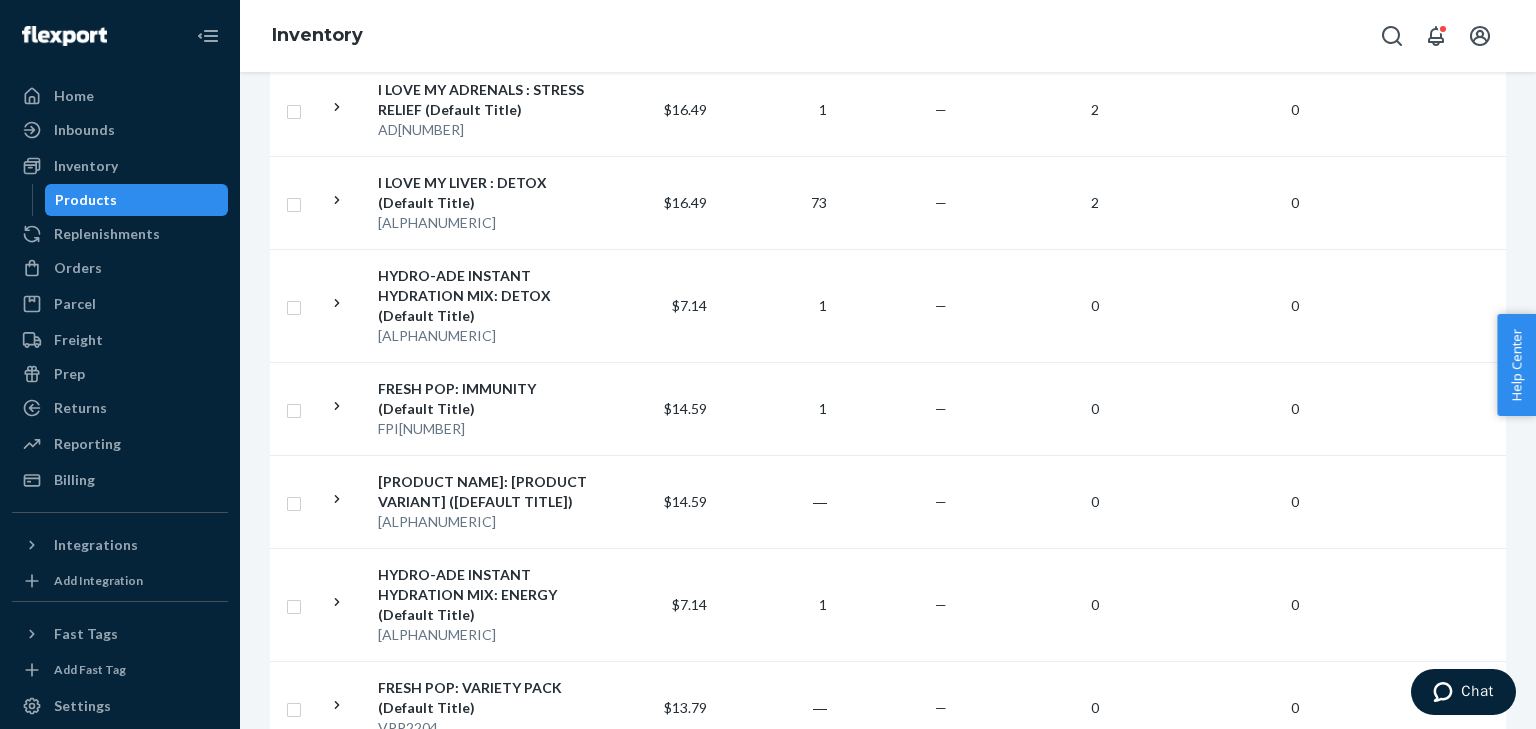 scroll, scrollTop: 1354, scrollLeft: 0, axis: vertical 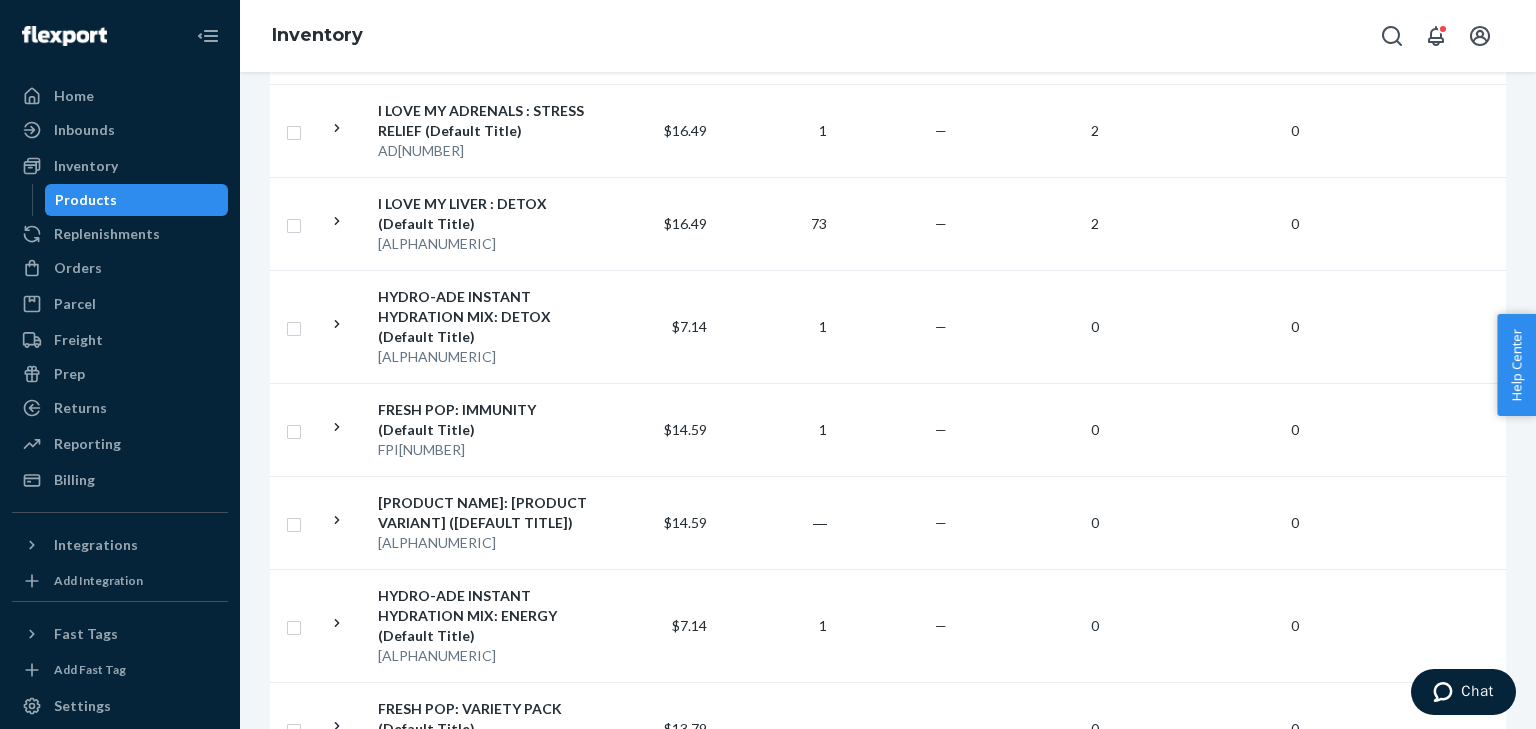 click on "I LOVE MY LIVER : DETOX (Default Title)" at bounding box center [482, 214] 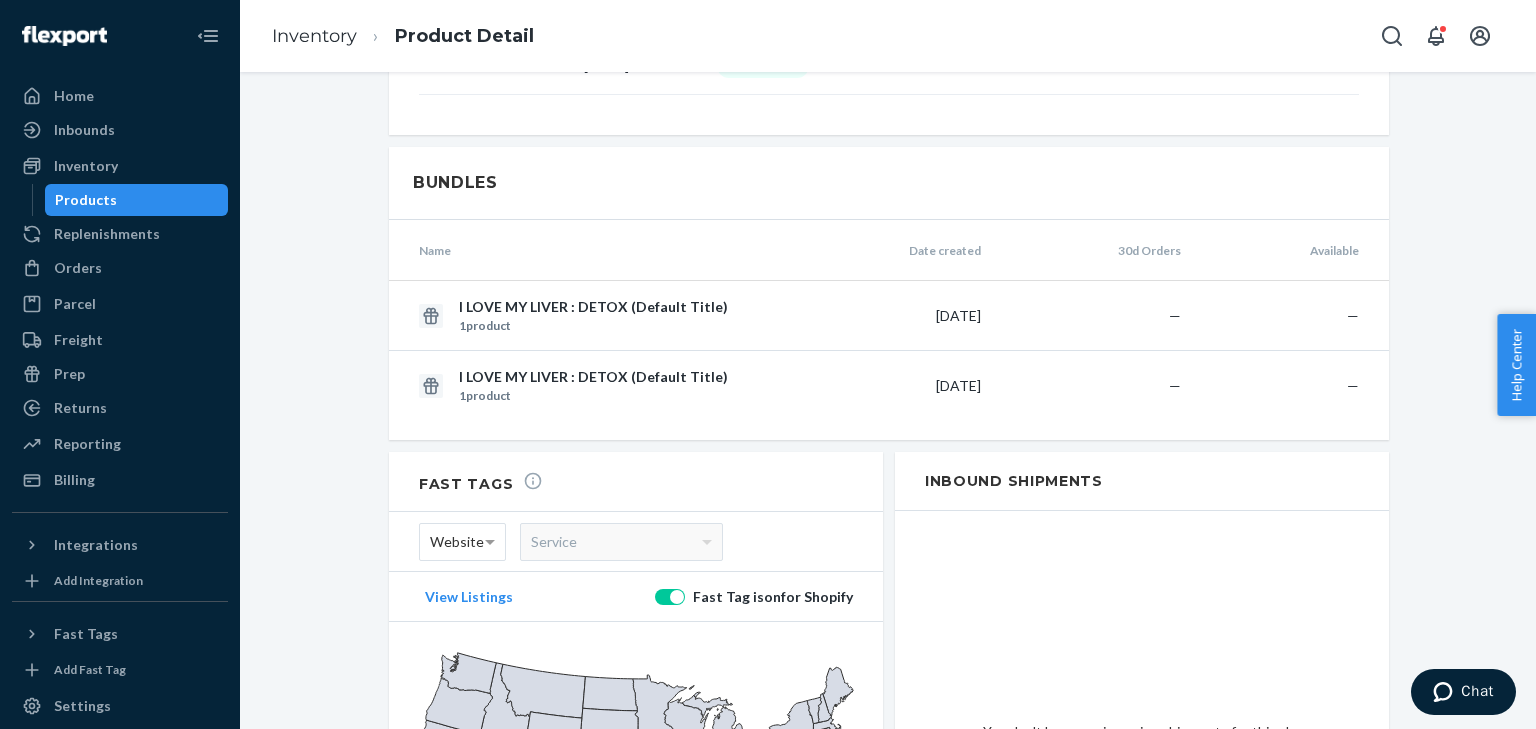 scroll, scrollTop: 1999, scrollLeft: 0, axis: vertical 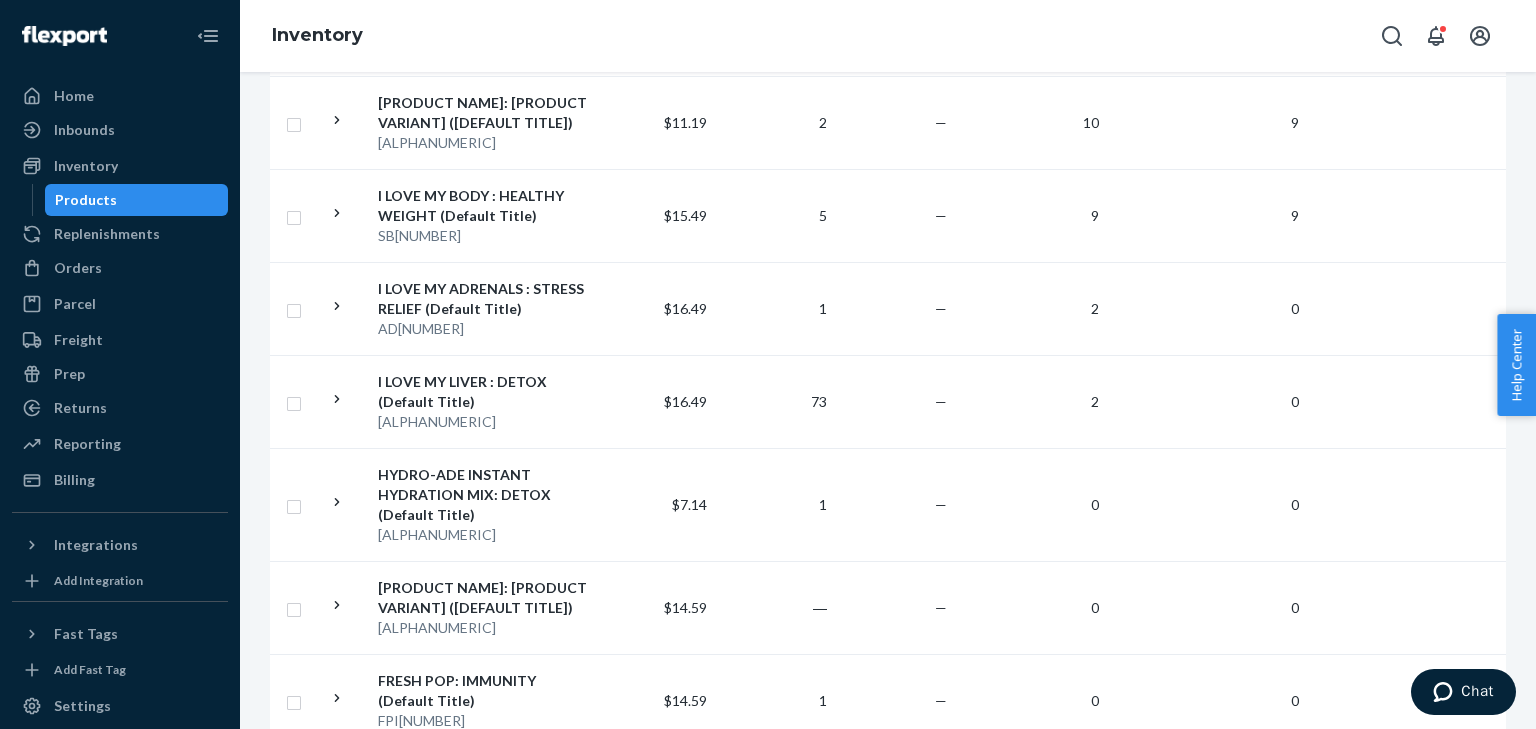 click on "I LOVE MY ADRENALS : STRESS RELIEF (Default Title)" at bounding box center [482, 299] 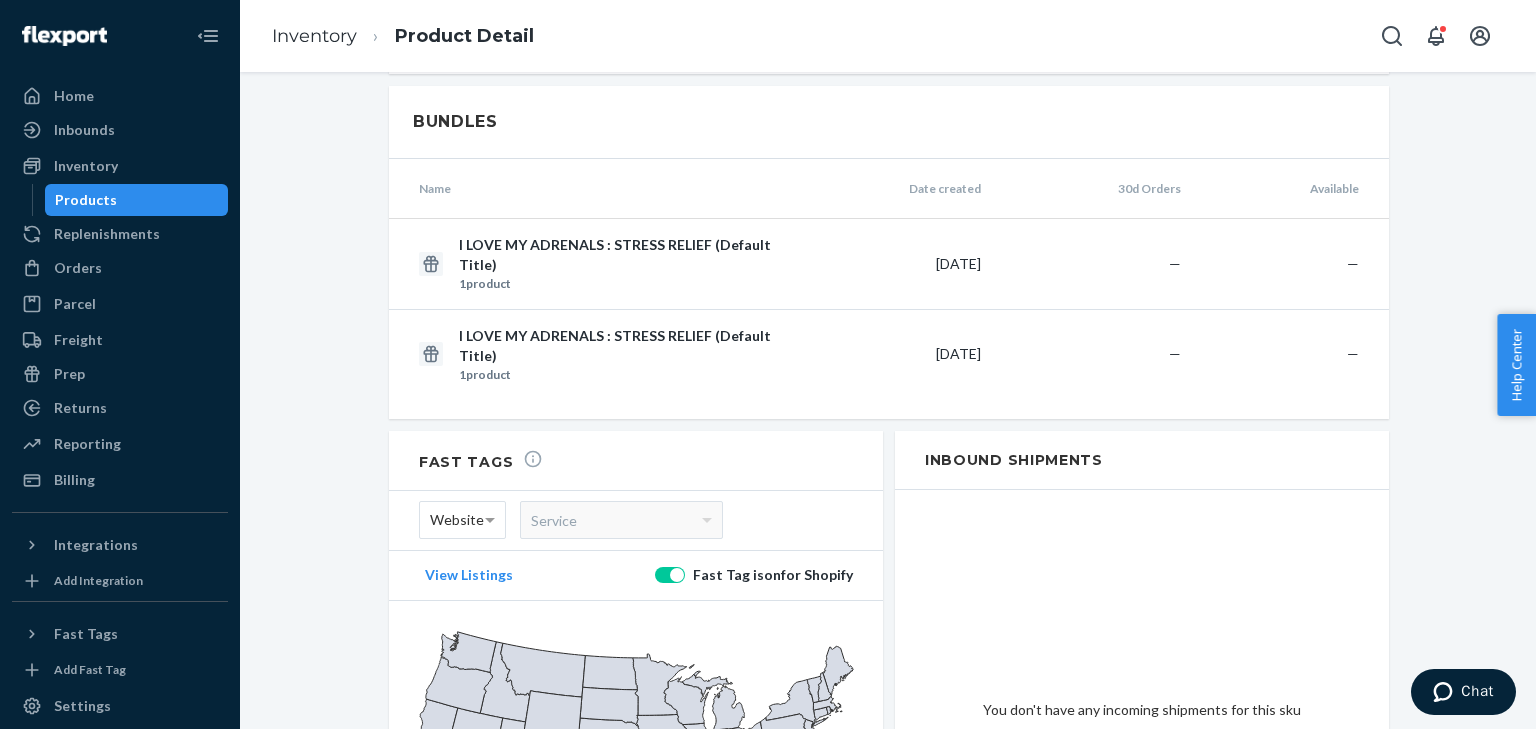 scroll, scrollTop: 1856, scrollLeft: 0, axis: vertical 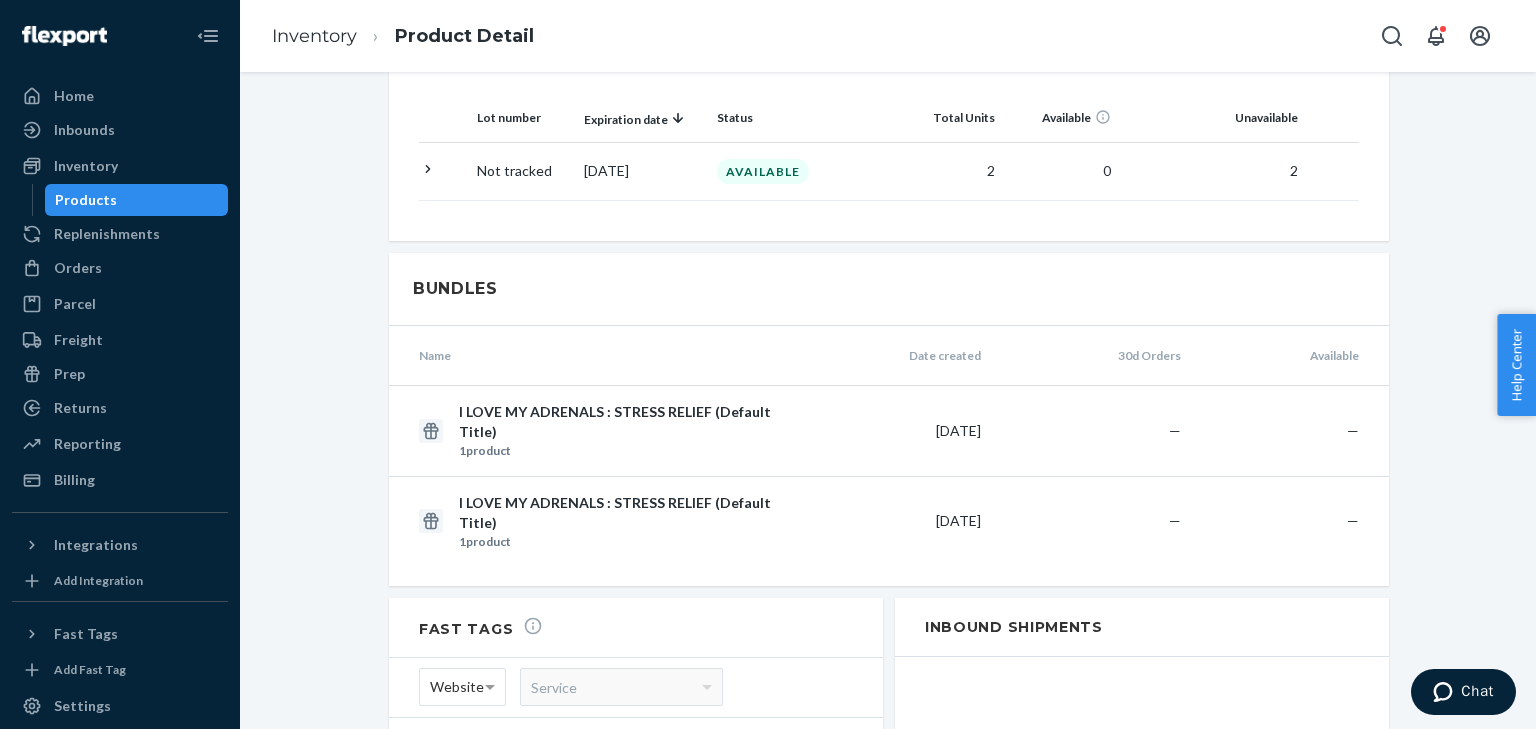 click 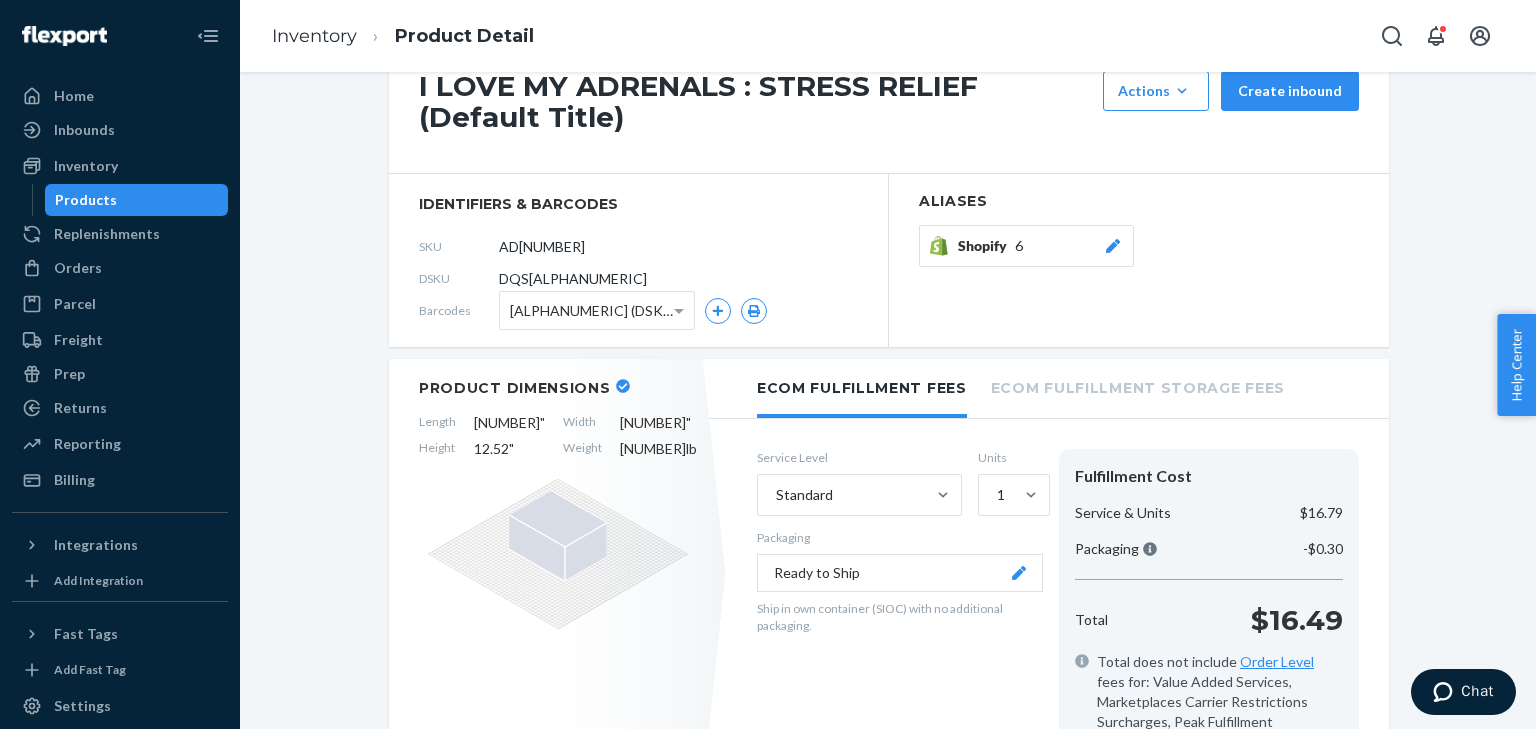 scroll, scrollTop: 217, scrollLeft: 0, axis: vertical 